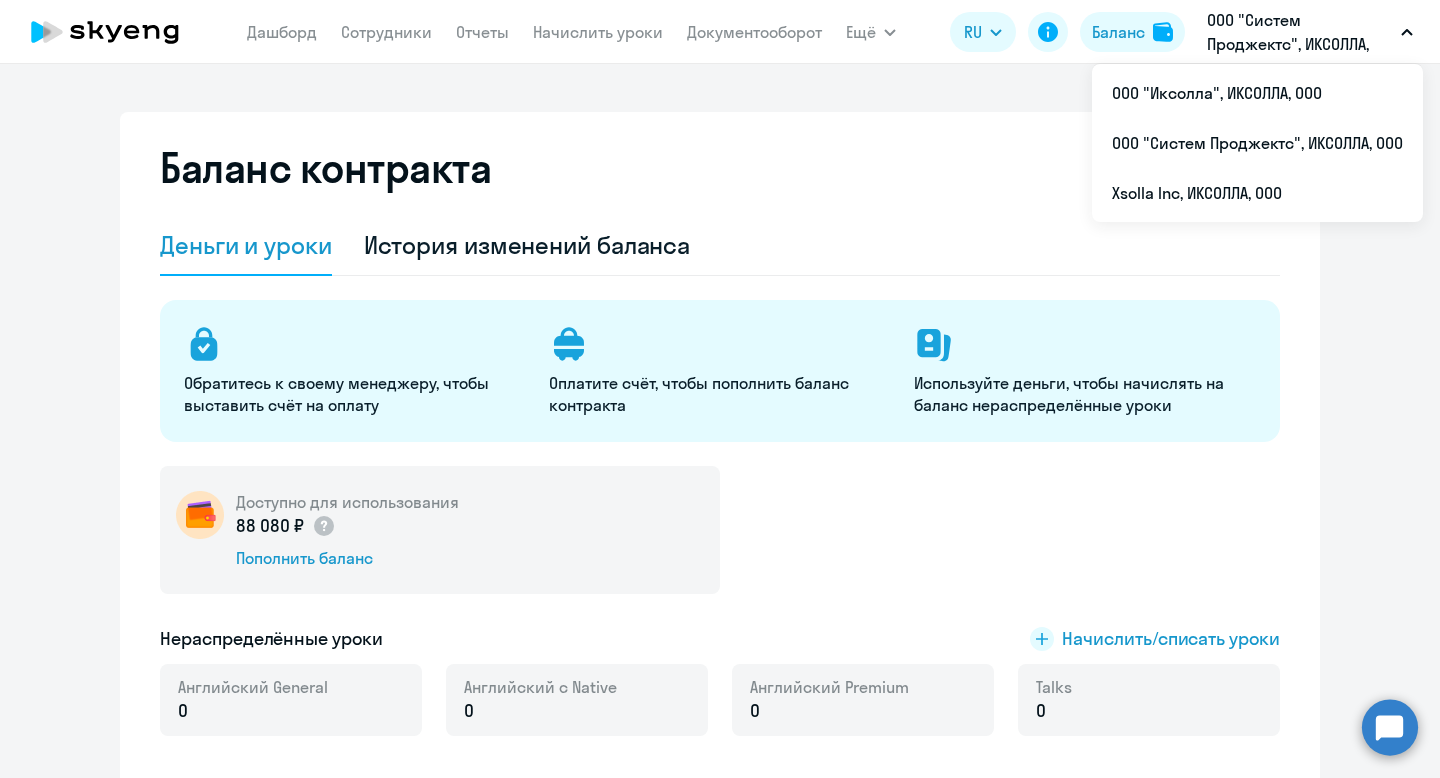 select on "english_adult_not_native_speaker" 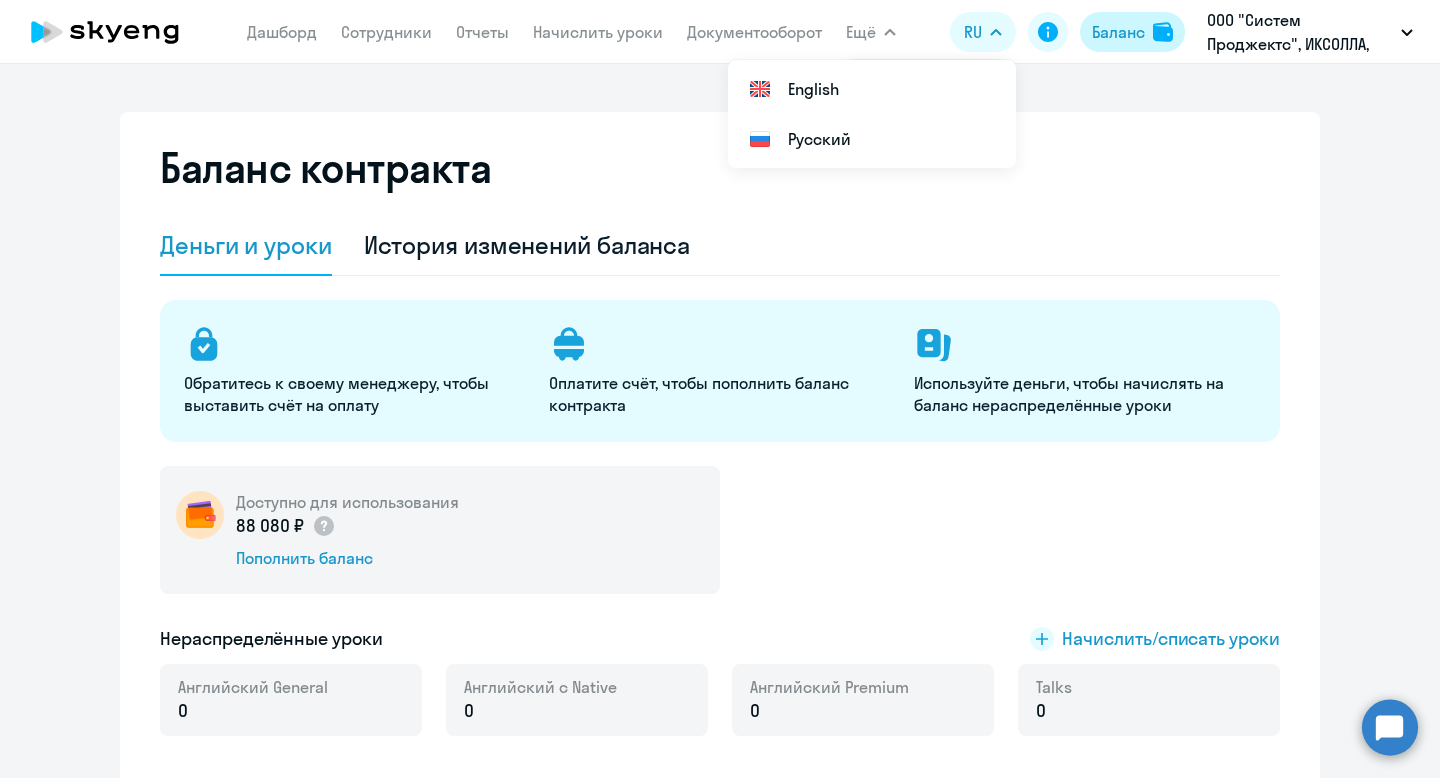 click on "Баланс" 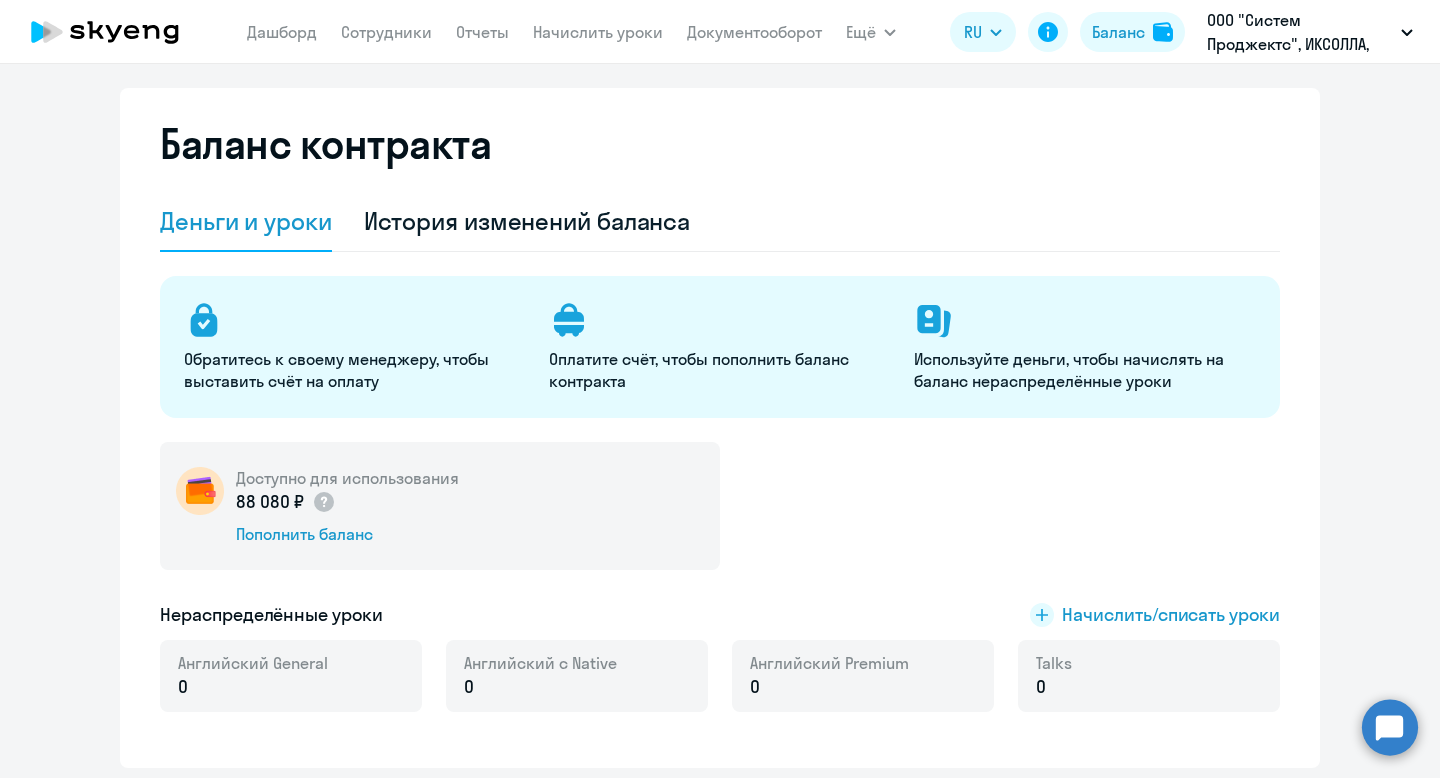 scroll, scrollTop: 0, scrollLeft: 0, axis: both 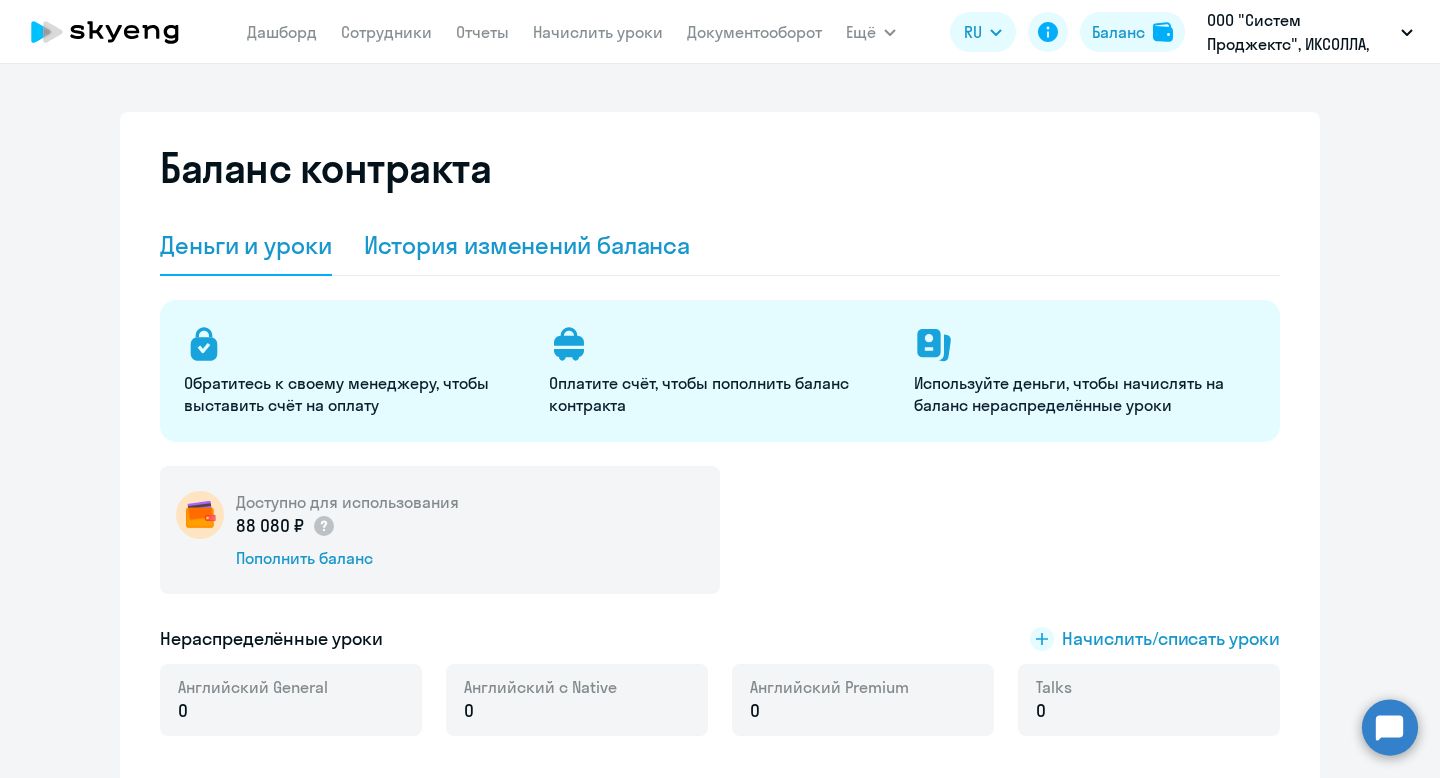 click on "История изменений баланса" 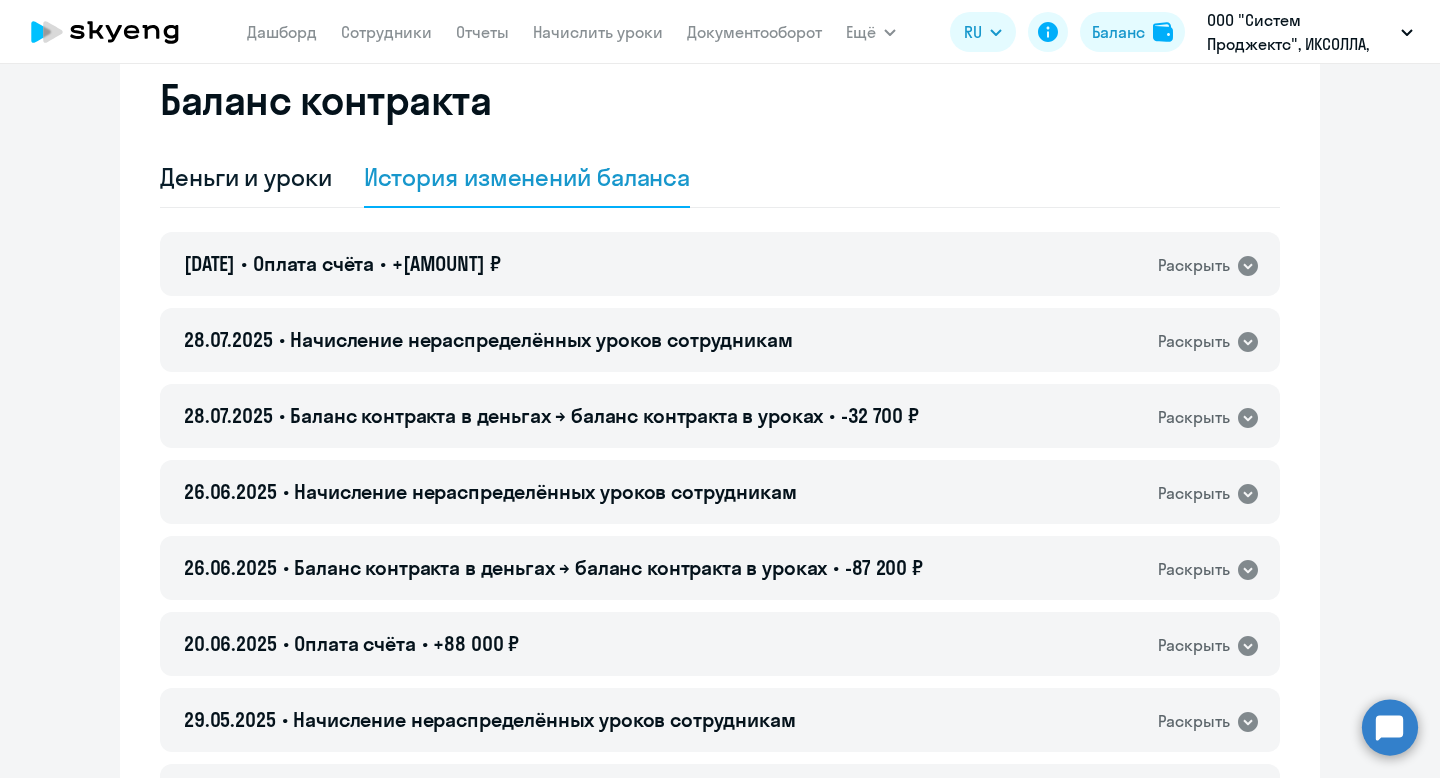 scroll, scrollTop: 67, scrollLeft: 0, axis: vertical 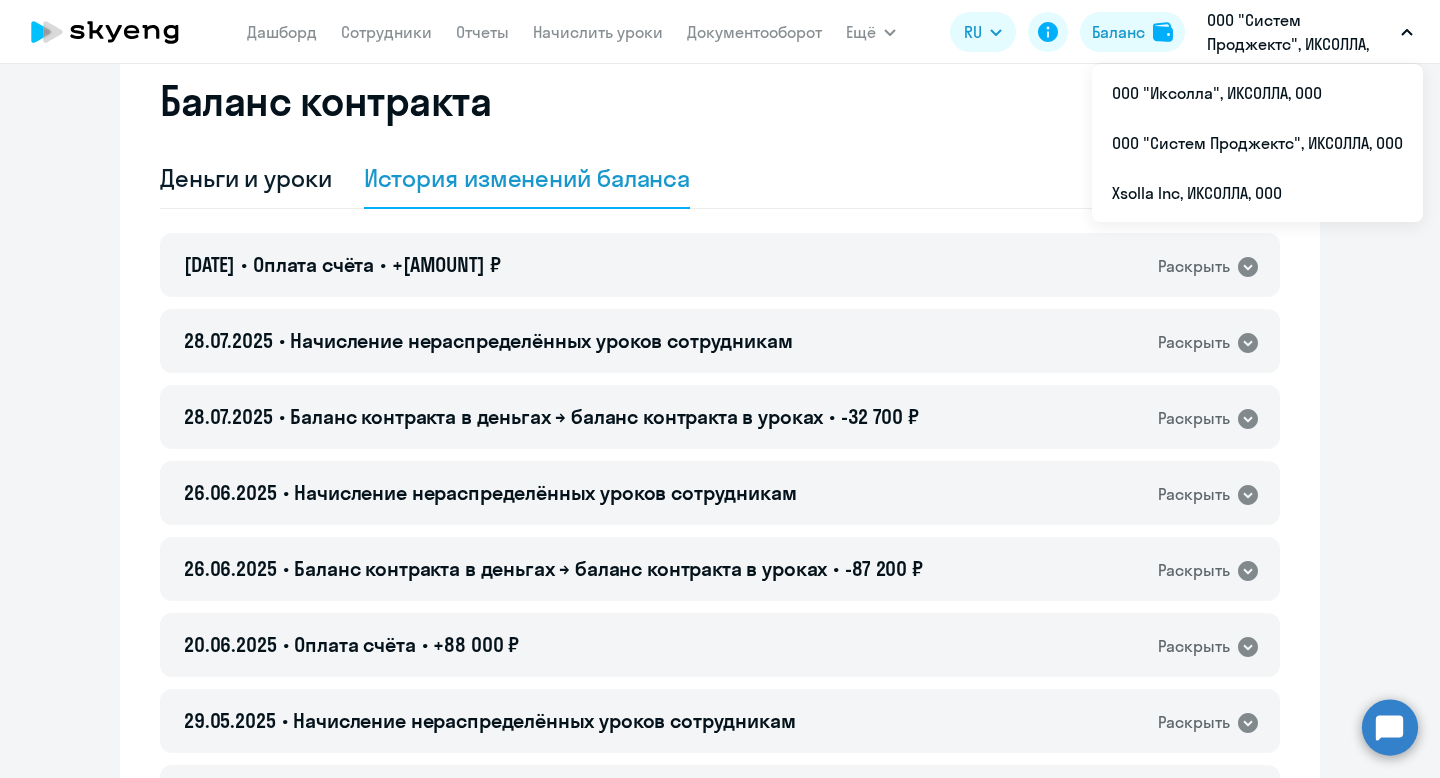 click on "ООО "Систем Проджектс", ИКСОЛЛА, ООО" at bounding box center (1300, 32) 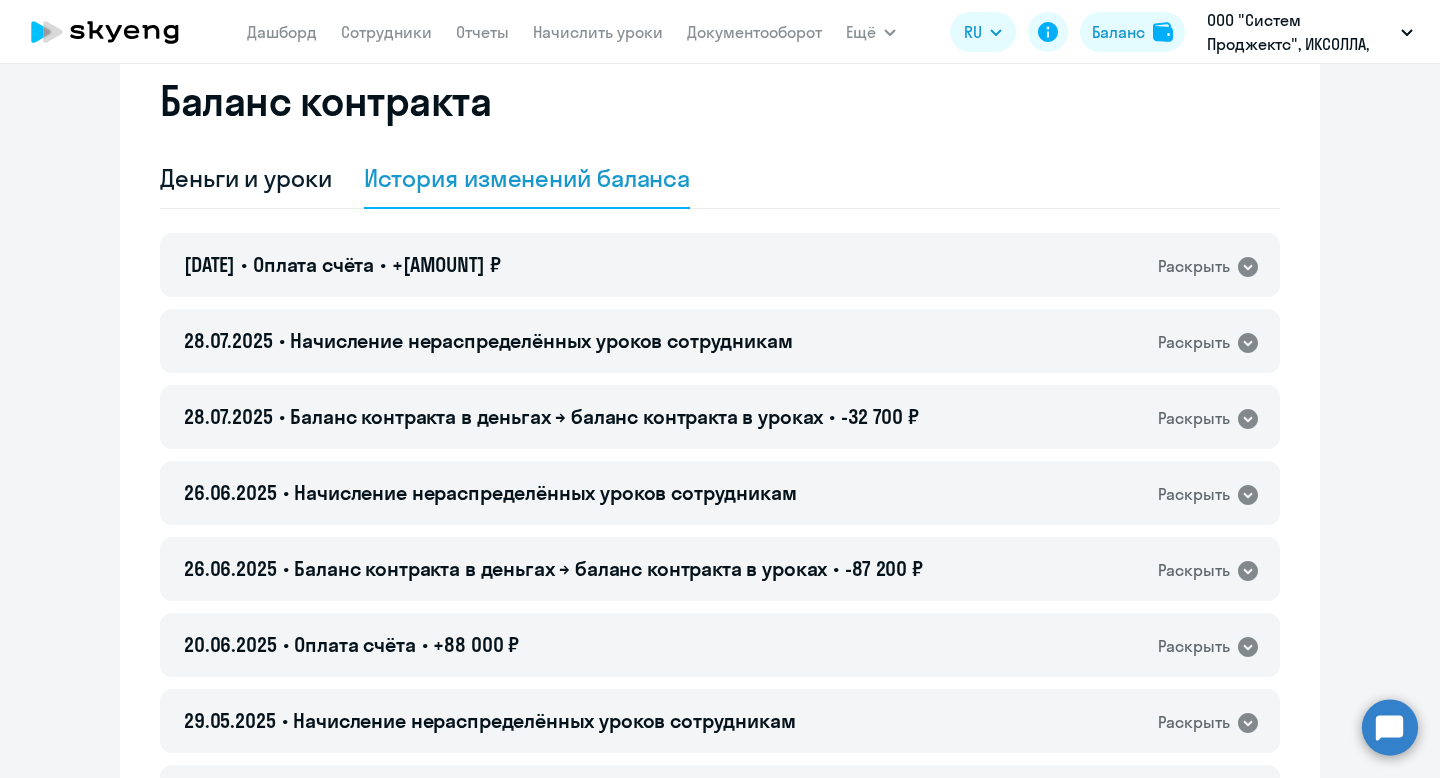 click on "ООО "Систем Проджектс", ИКСОЛЛА, ООО" at bounding box center [1300, 32] 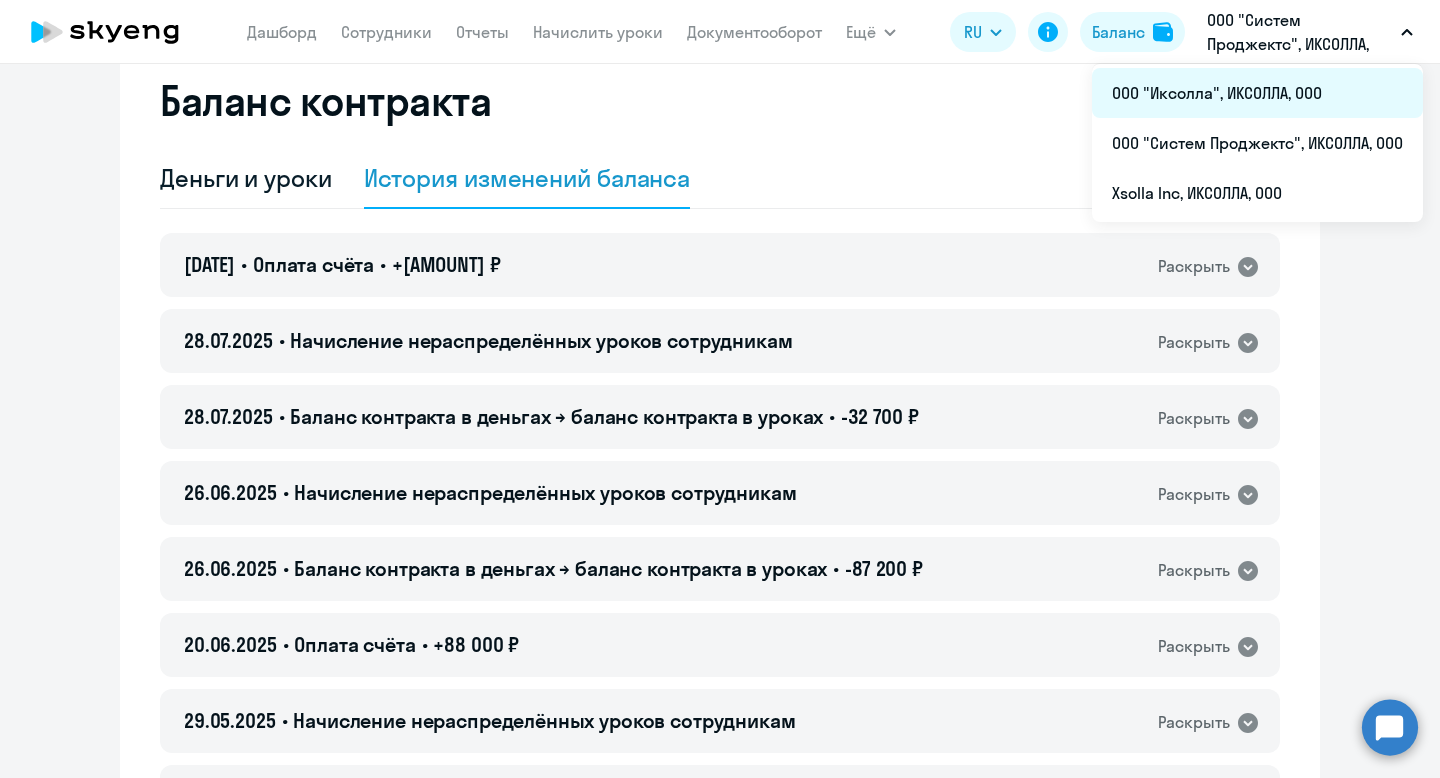click on "ООО "Иксолла", ИКСОЛЛА, ООО" at bounding box center [1257, 93] 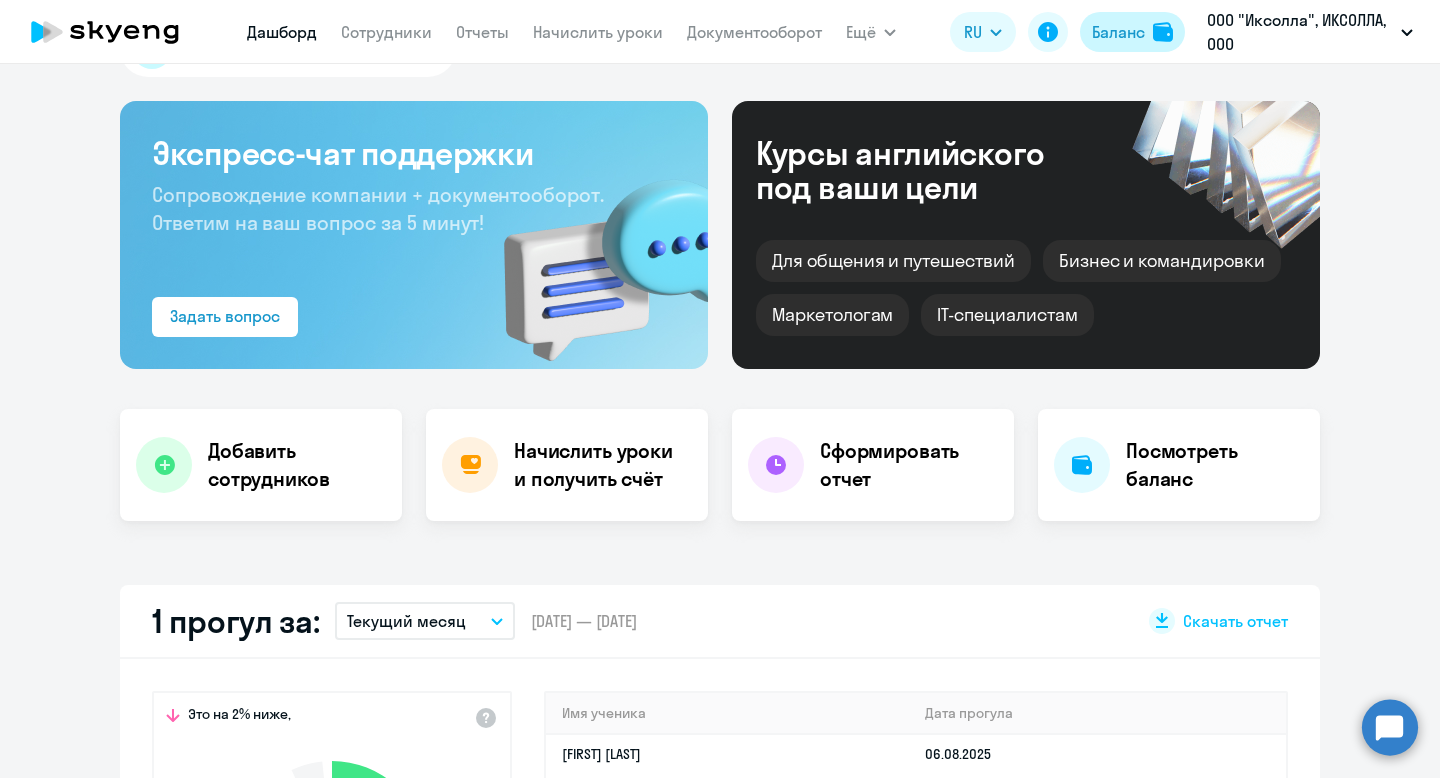 click on "Баланс" 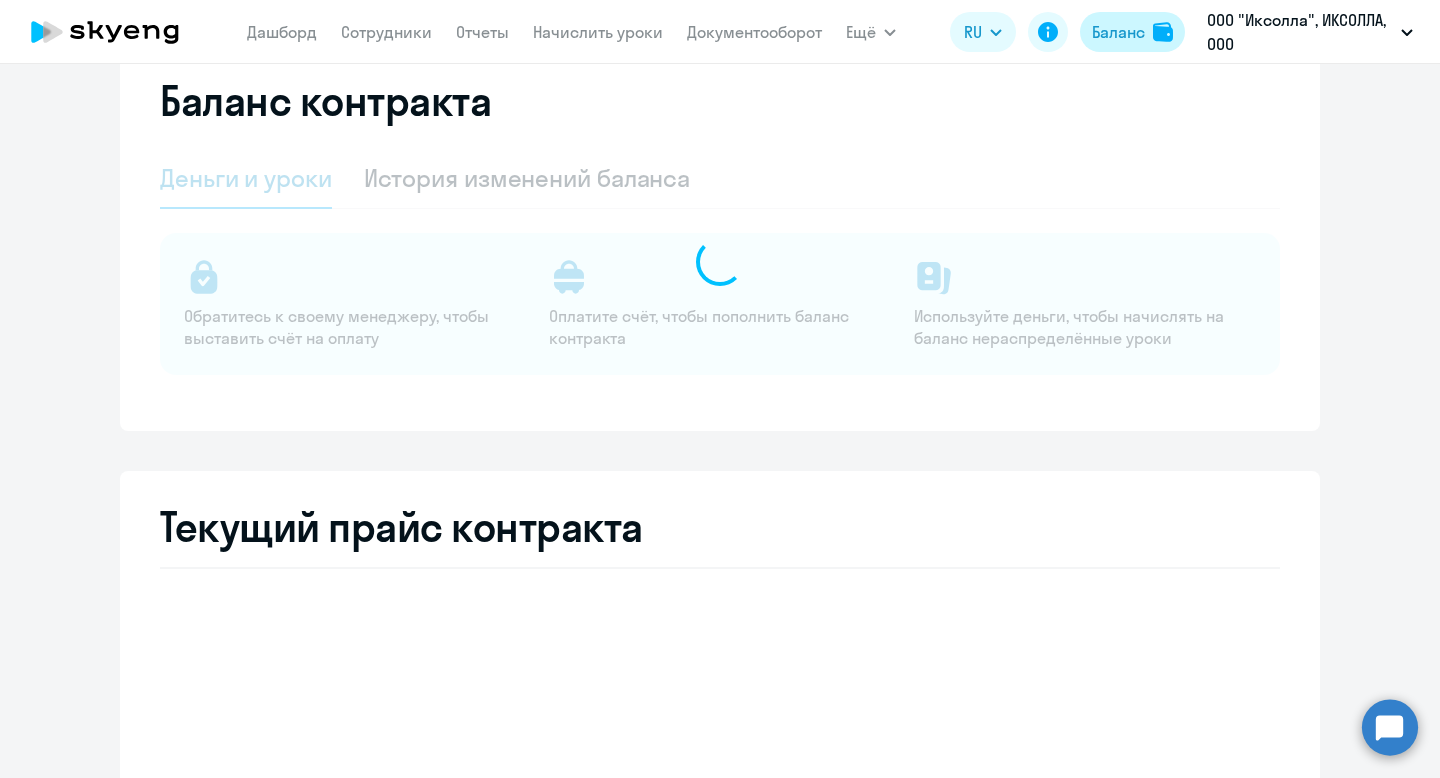 select on "english_adult_not_native_speaker" 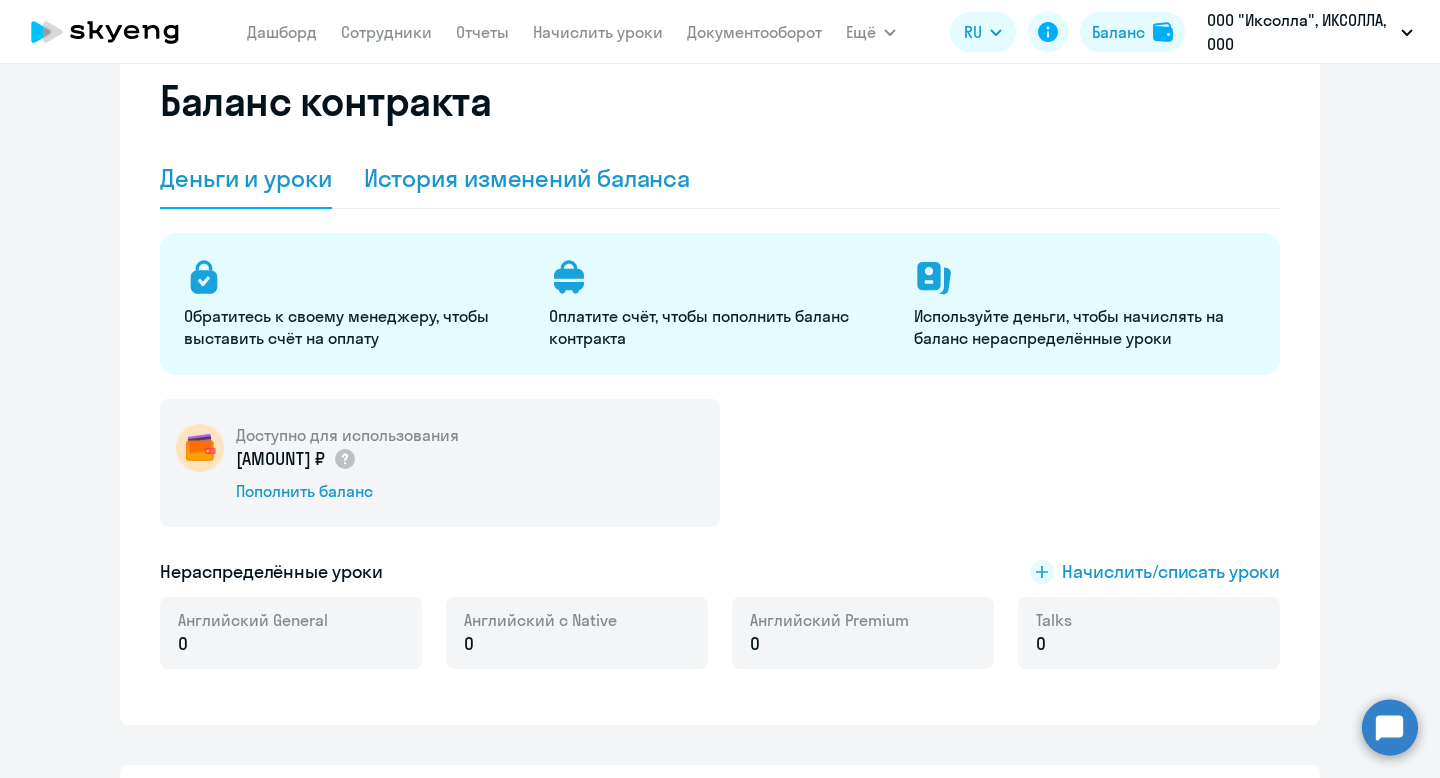 click on "История изменений баланса" 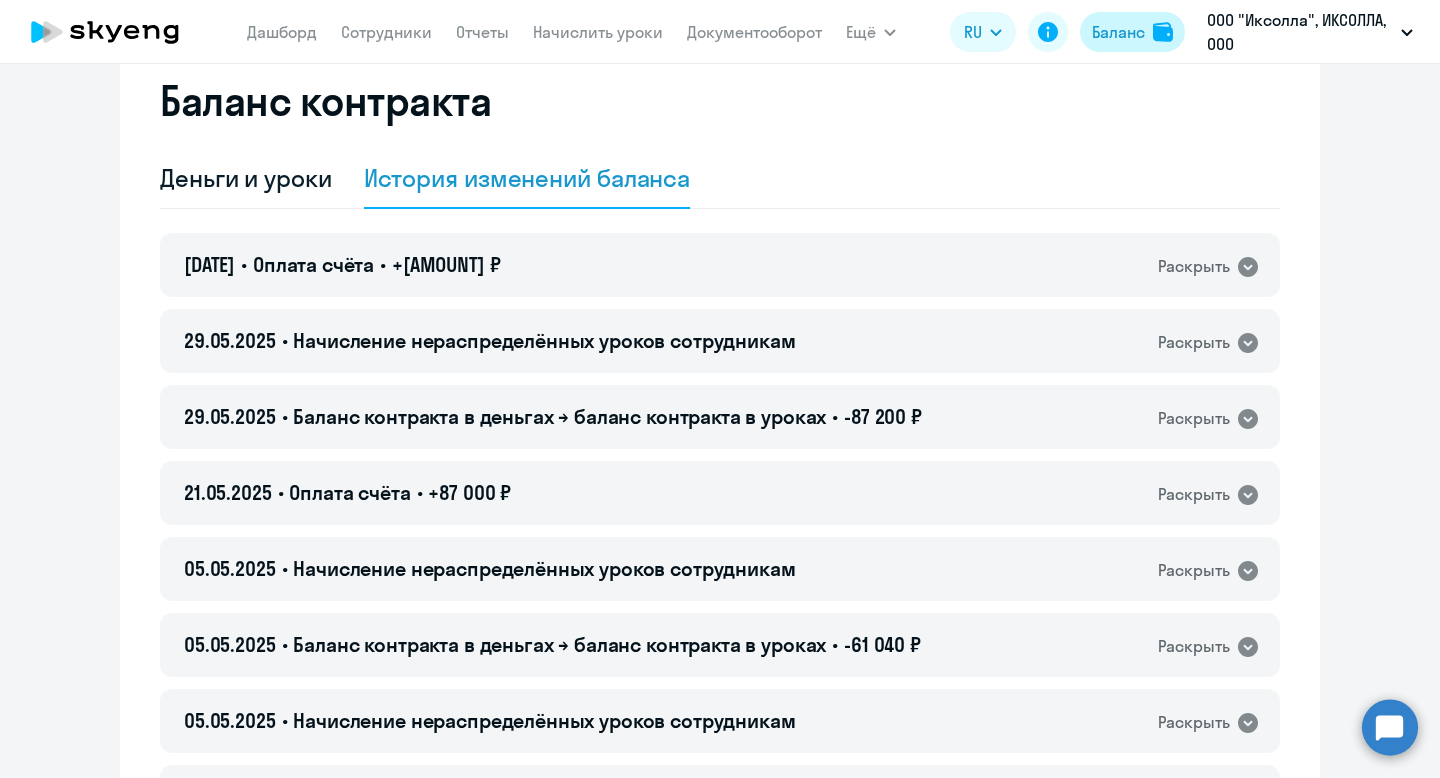 click on "Баланс" 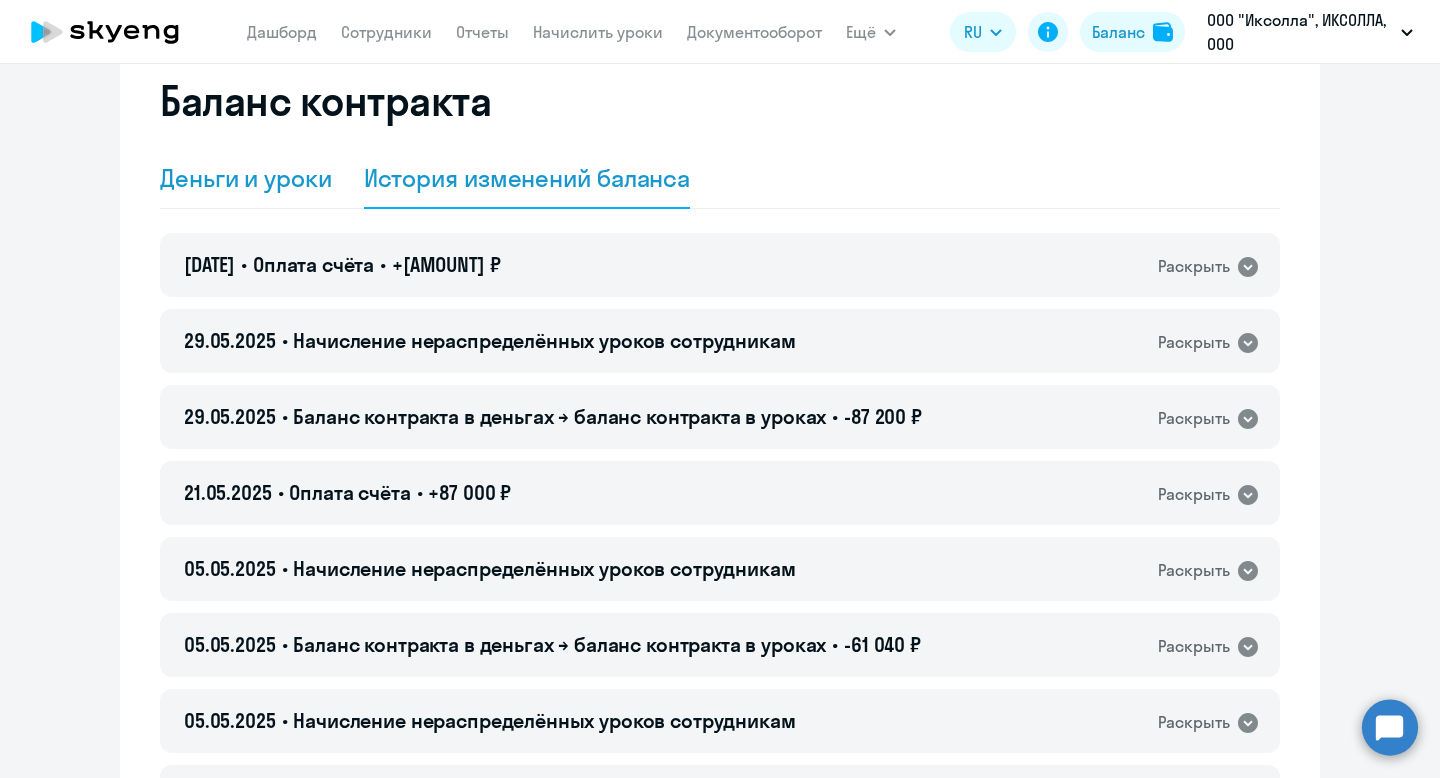click on "Деньги и уроки" 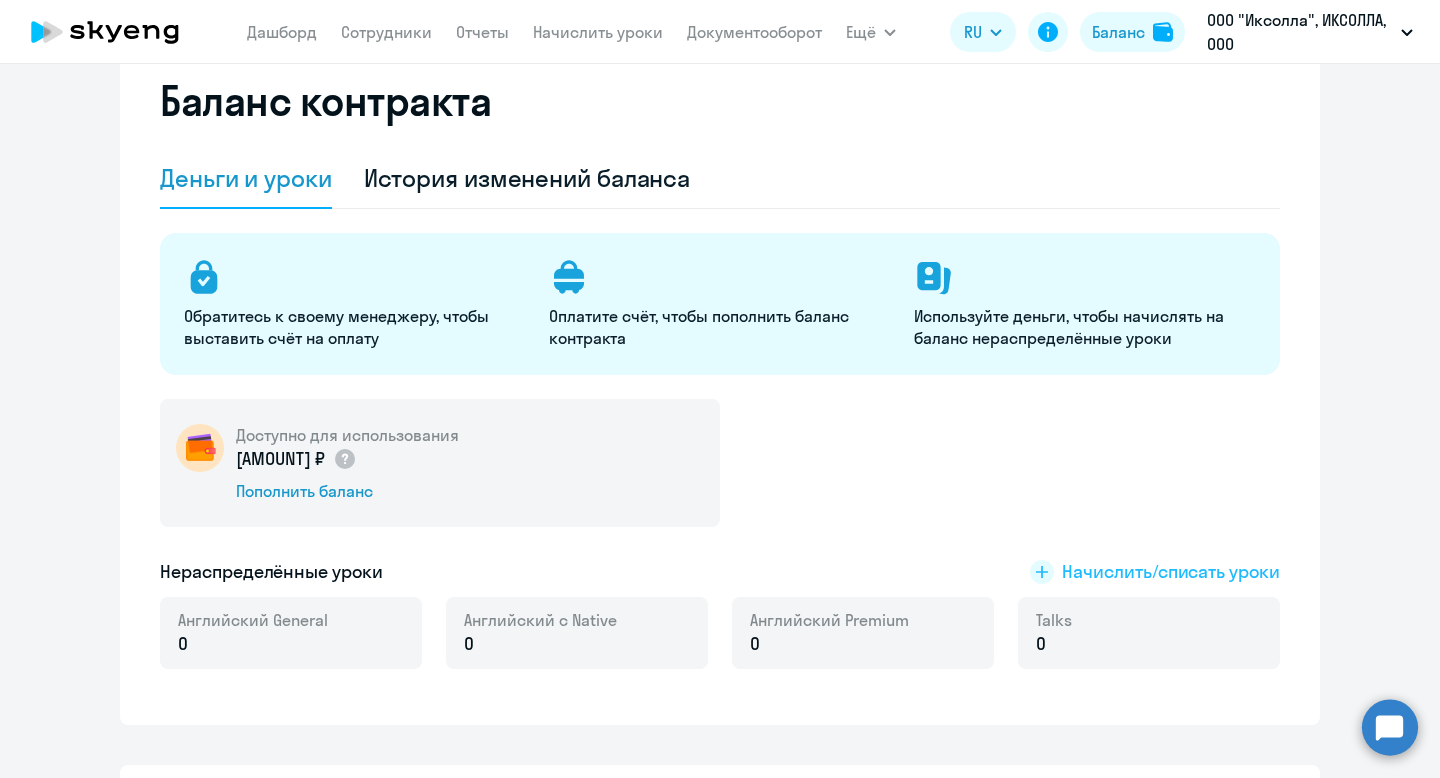 click on "Начислить/списать уроки" 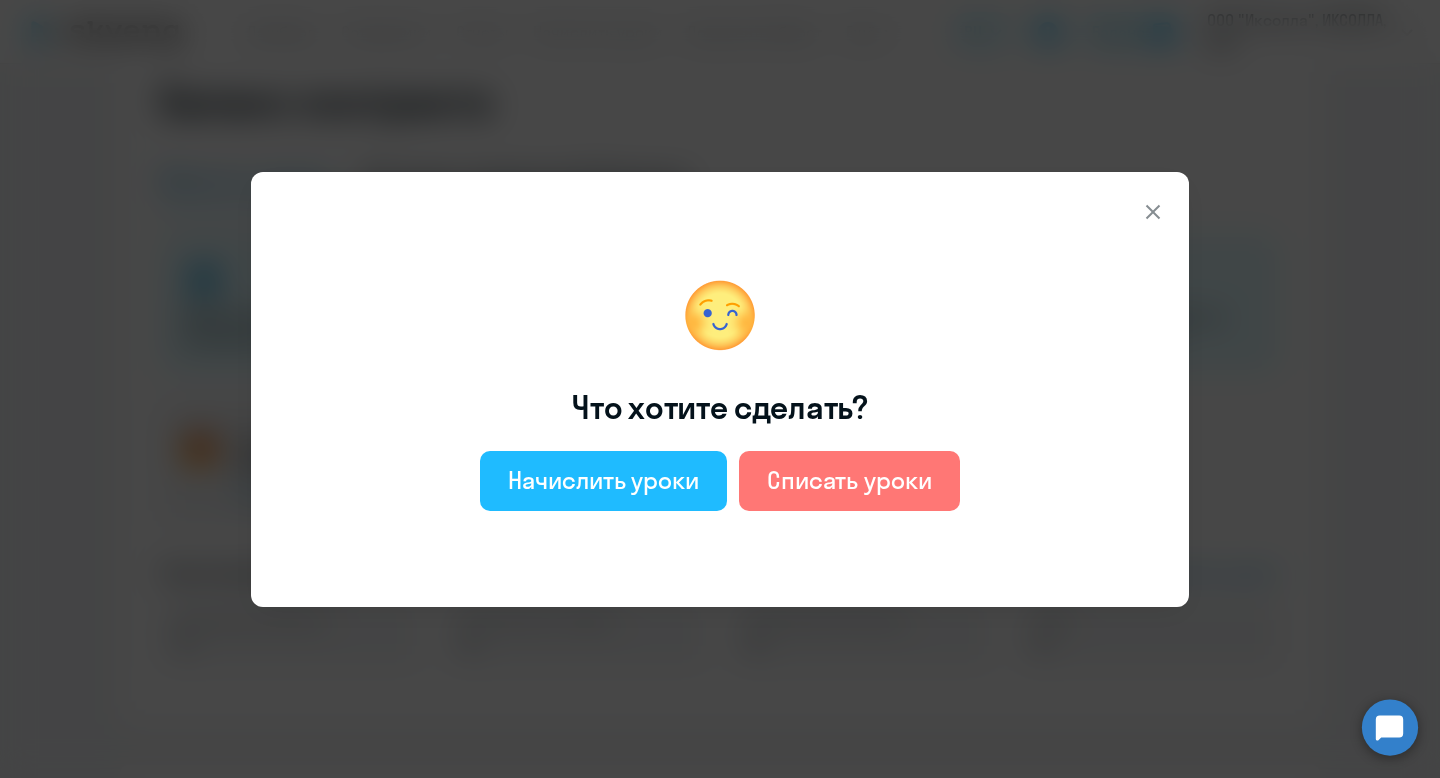 click on "Начислить уроки" at bounding box center [603, 480] 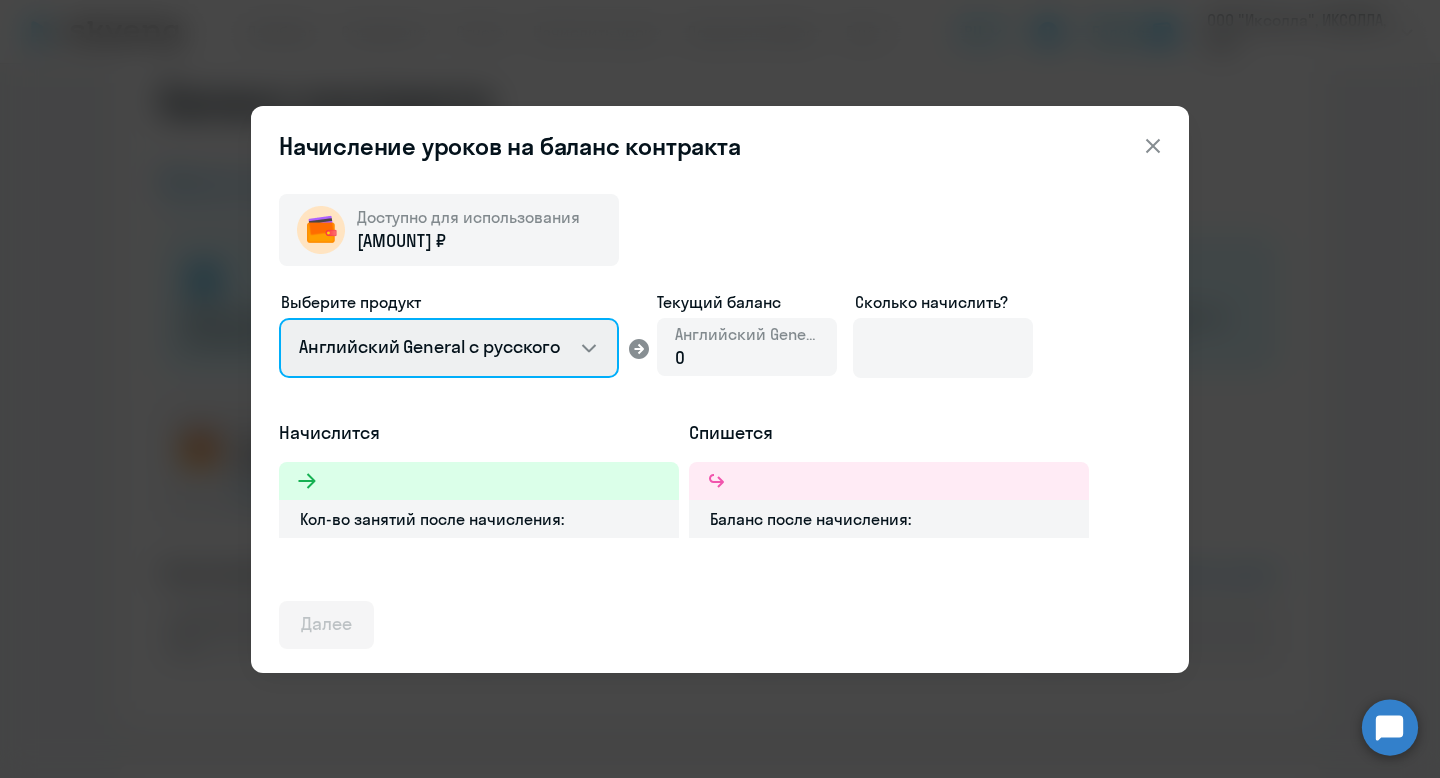 click on "Английский General с русскоговорящим преподавателем   Английский General с англоговорящим преподавателем   Премиум английский с русскоговорящим преподавателем   Talks 15 минутные разговоры на английском" at bounding box center [449, 348] 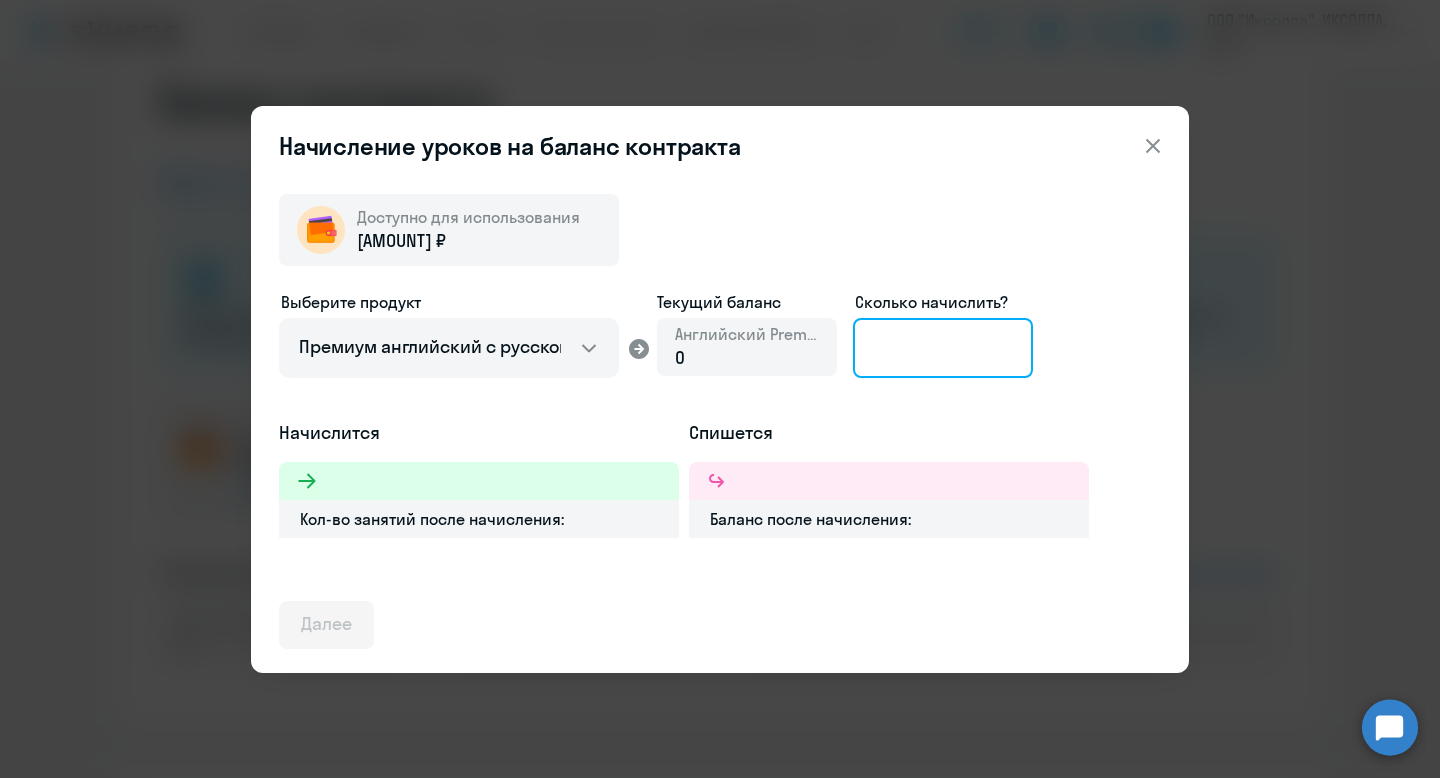 click 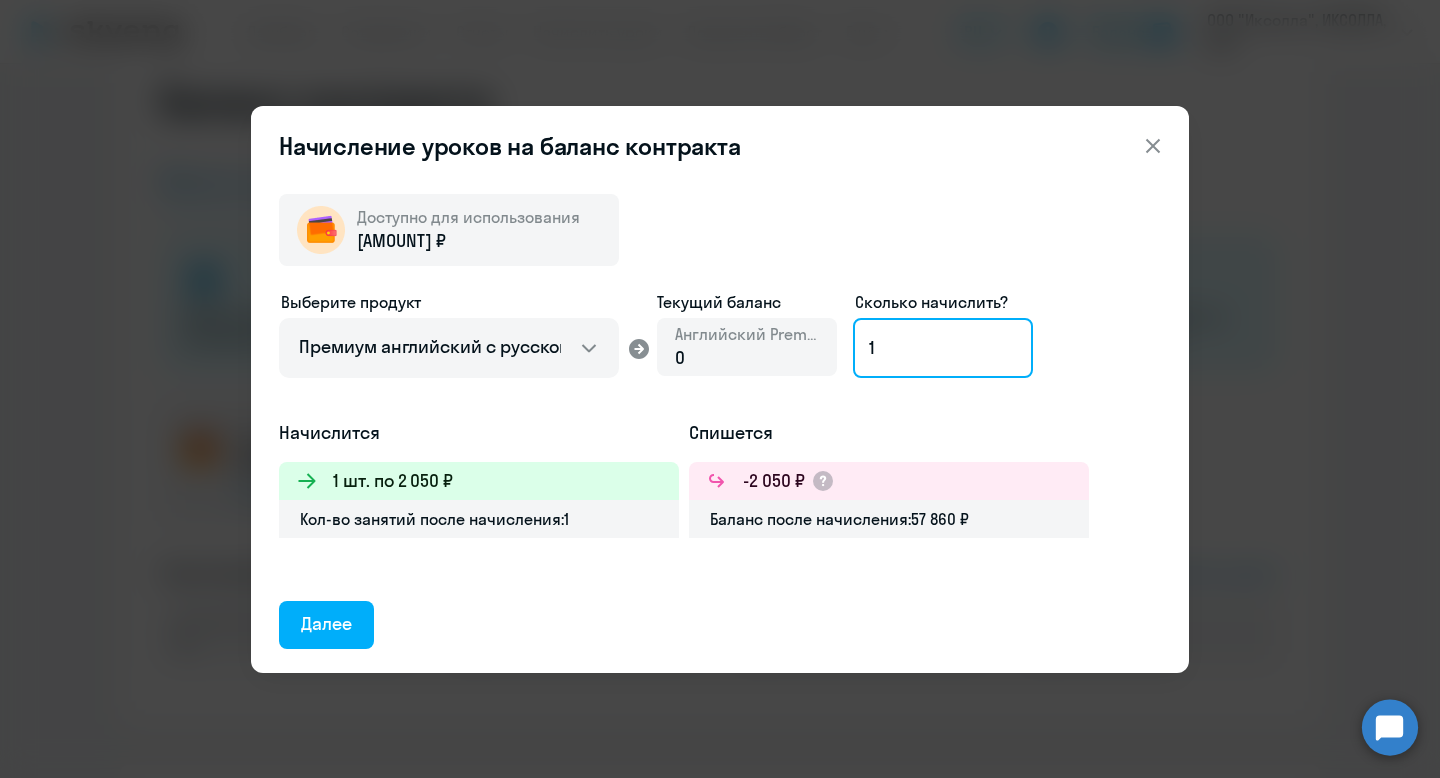type on "1" 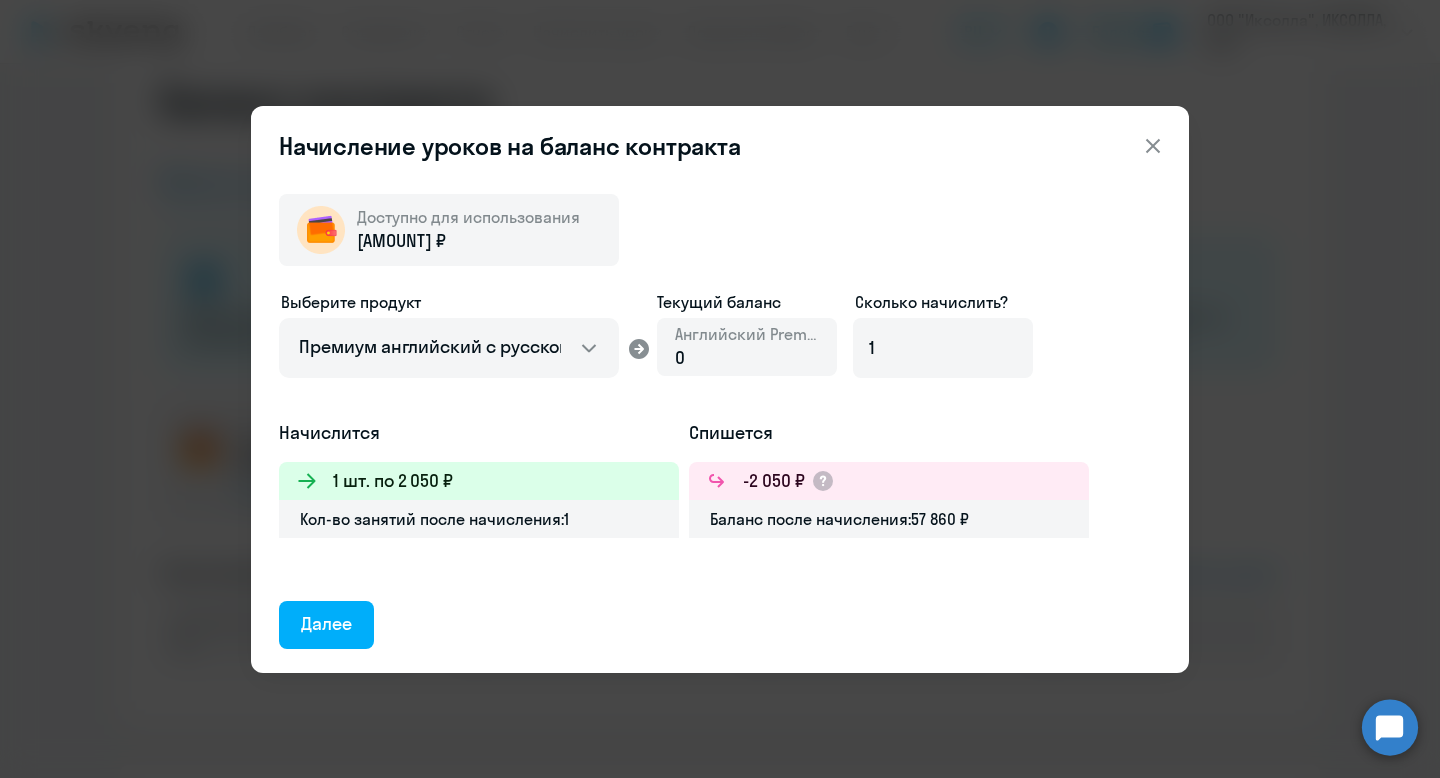 click 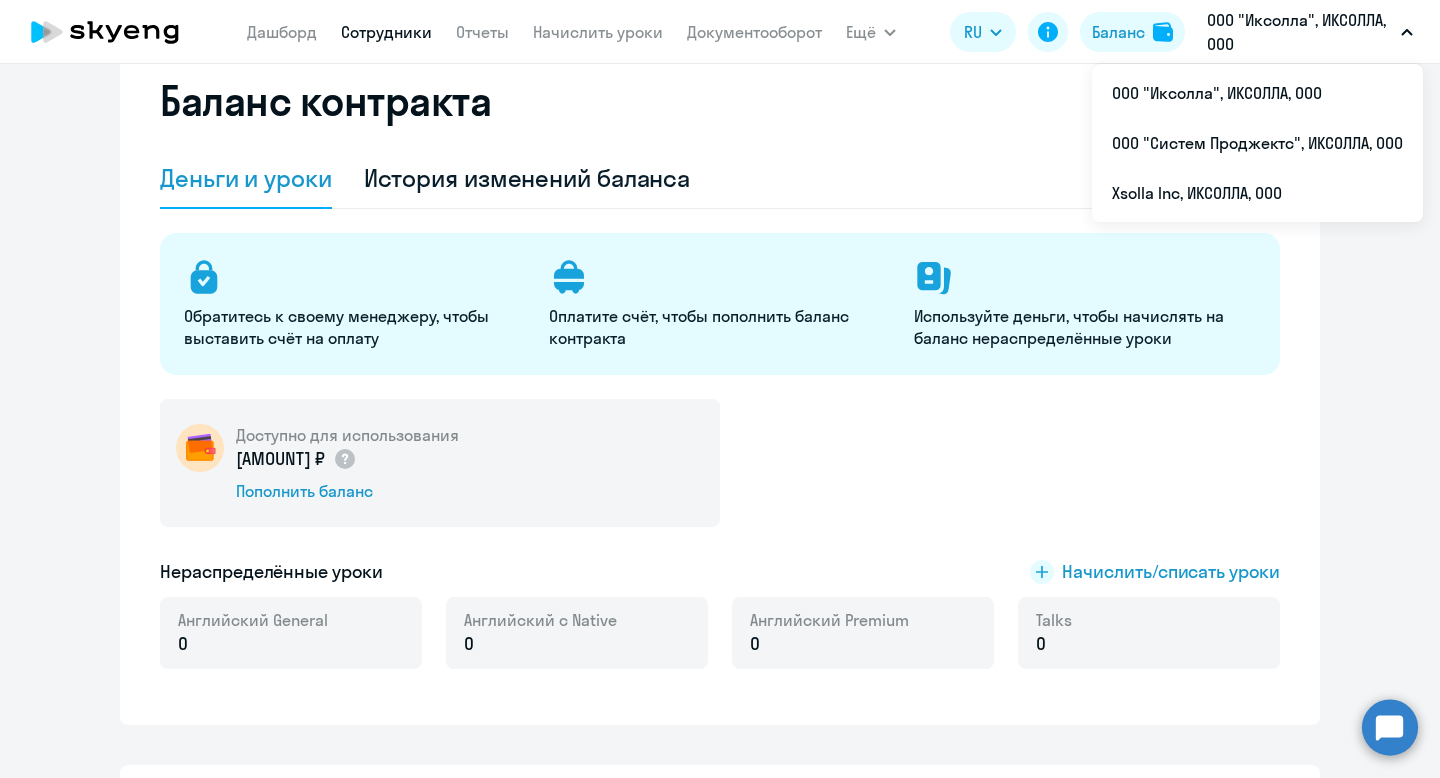 click on "Сотрудники" at bounding box center (386, 32) 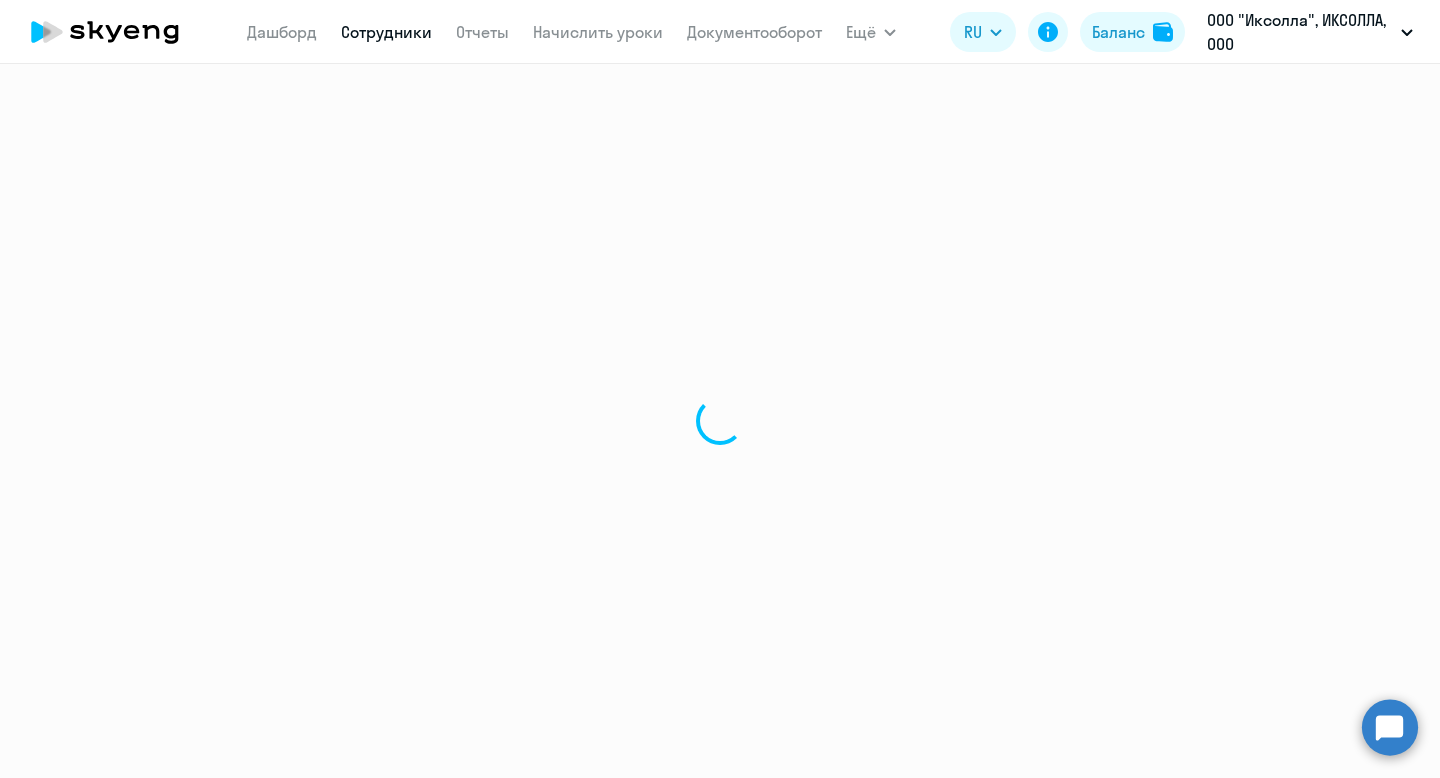 select on "30" 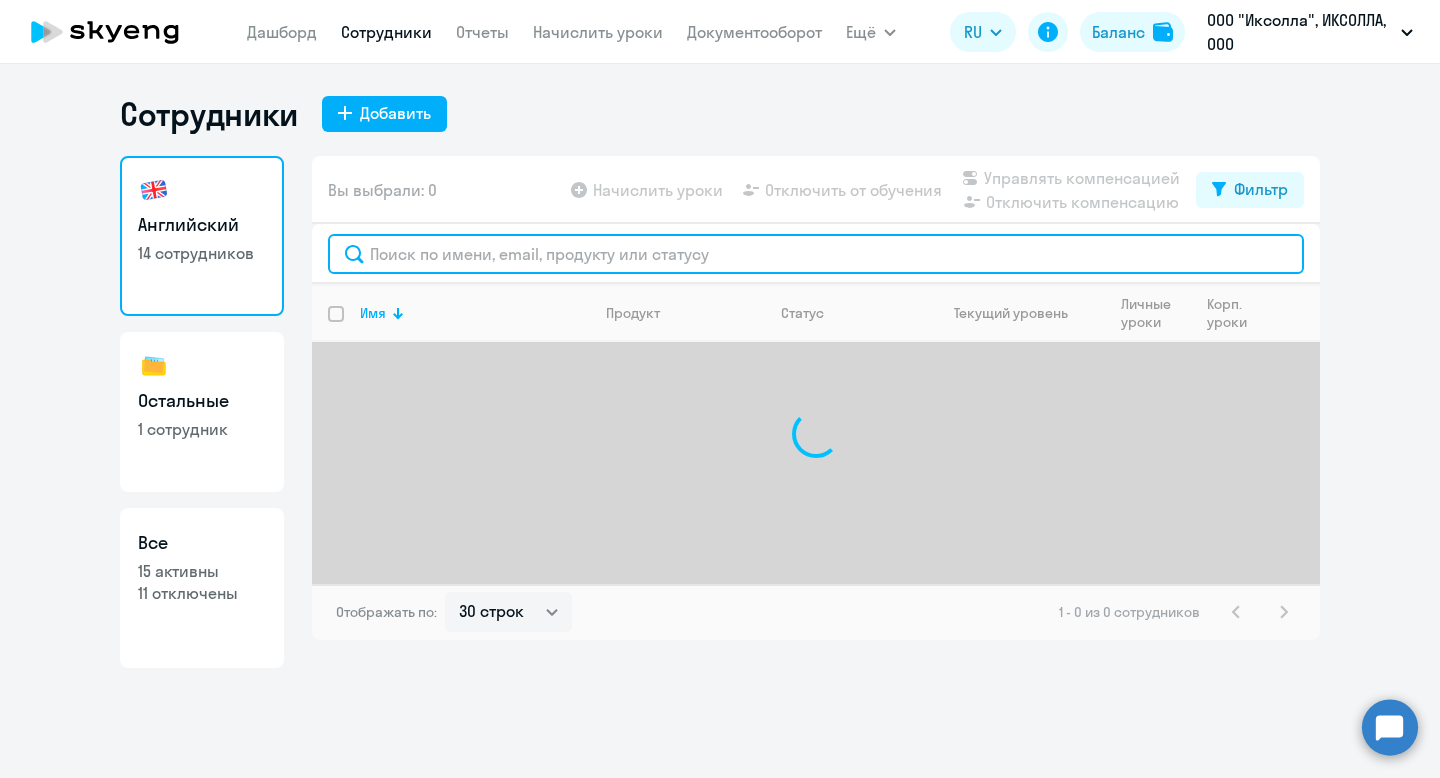 click 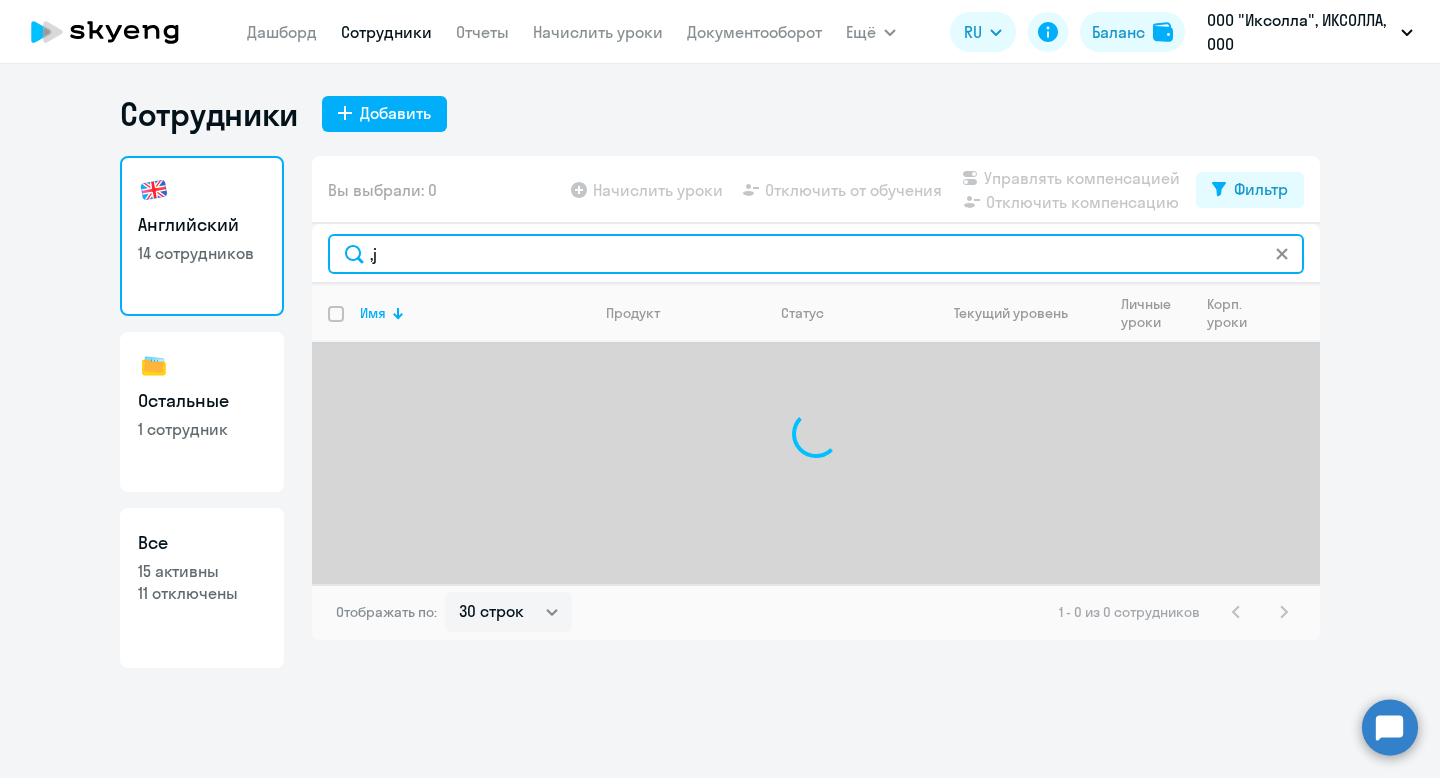 type on "," 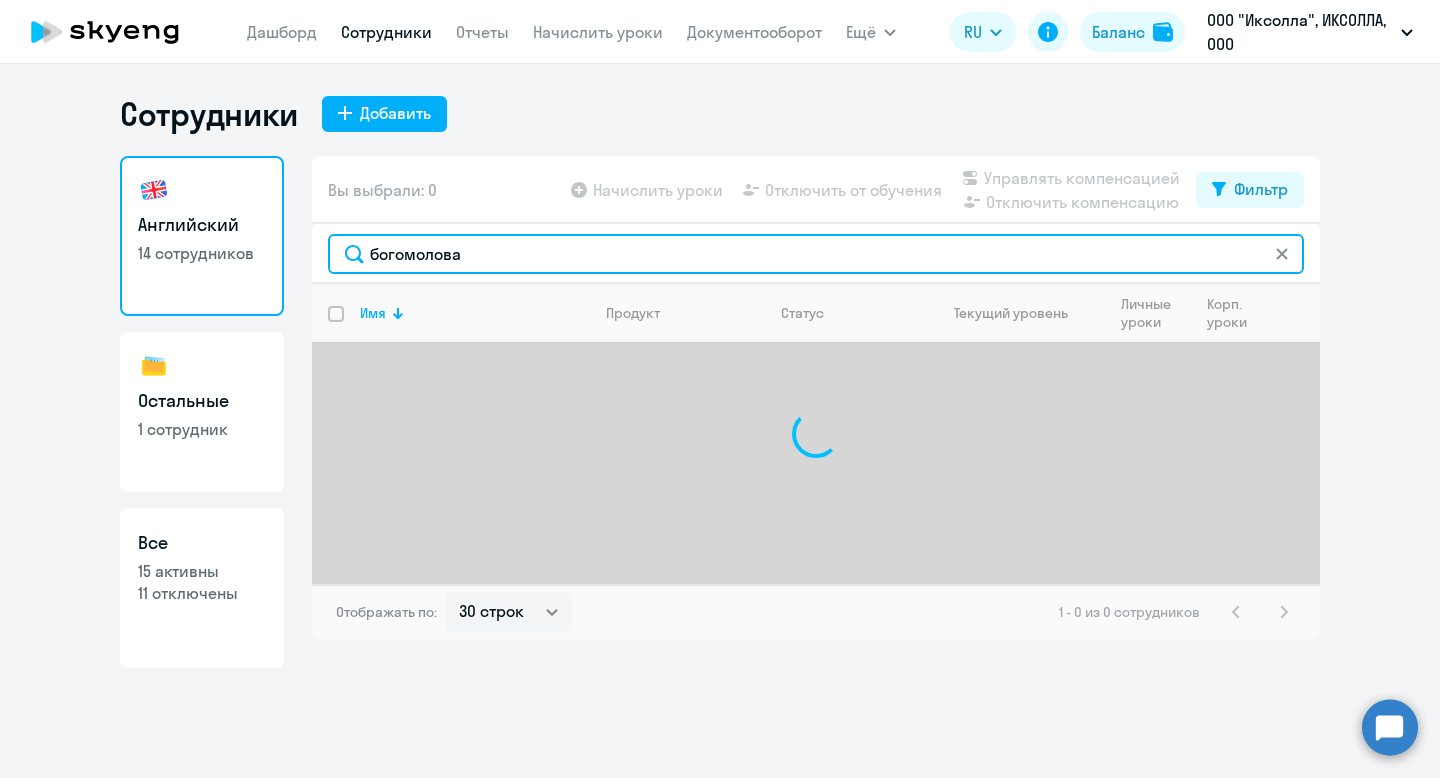 type on "богомолова" 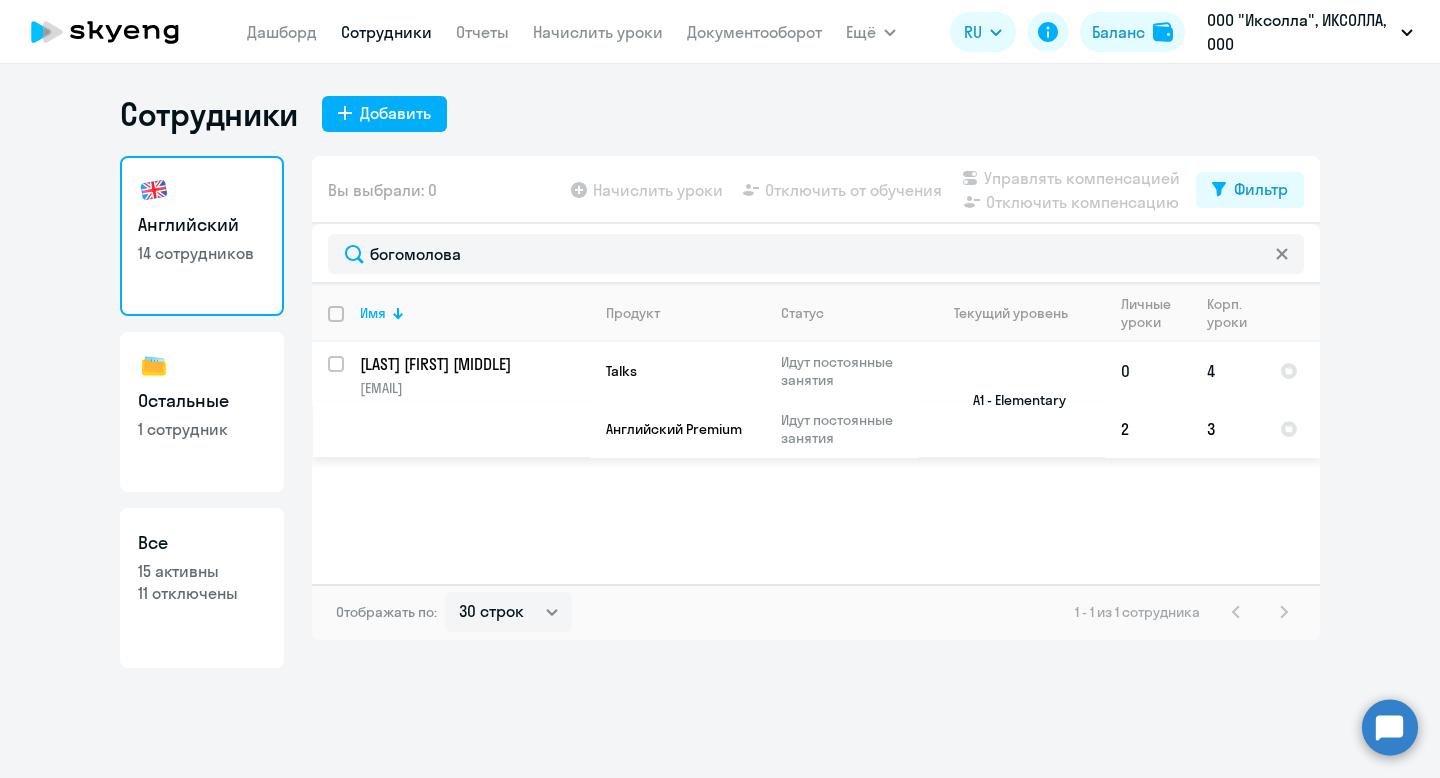 click on "[FULL_NAME] [EMAIL]" 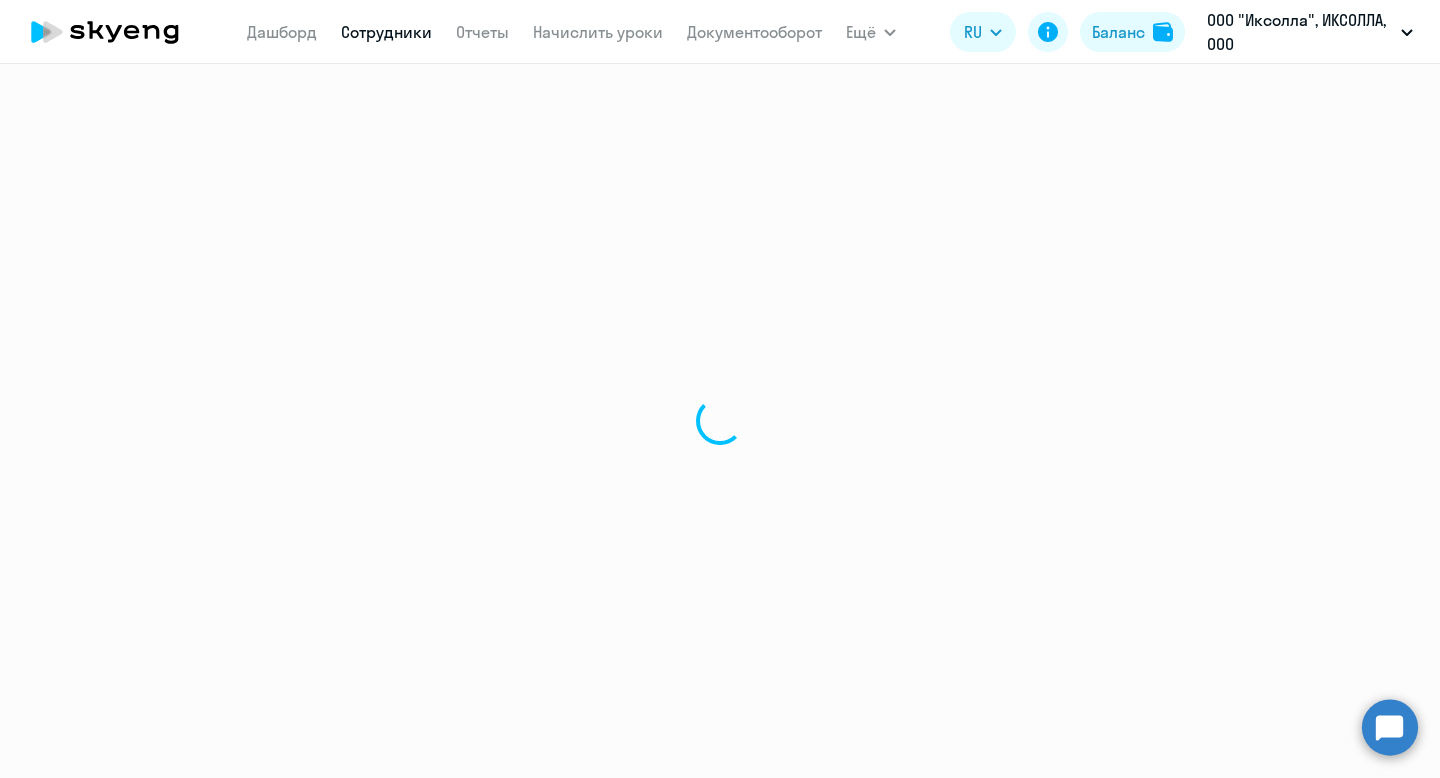 select on "english" 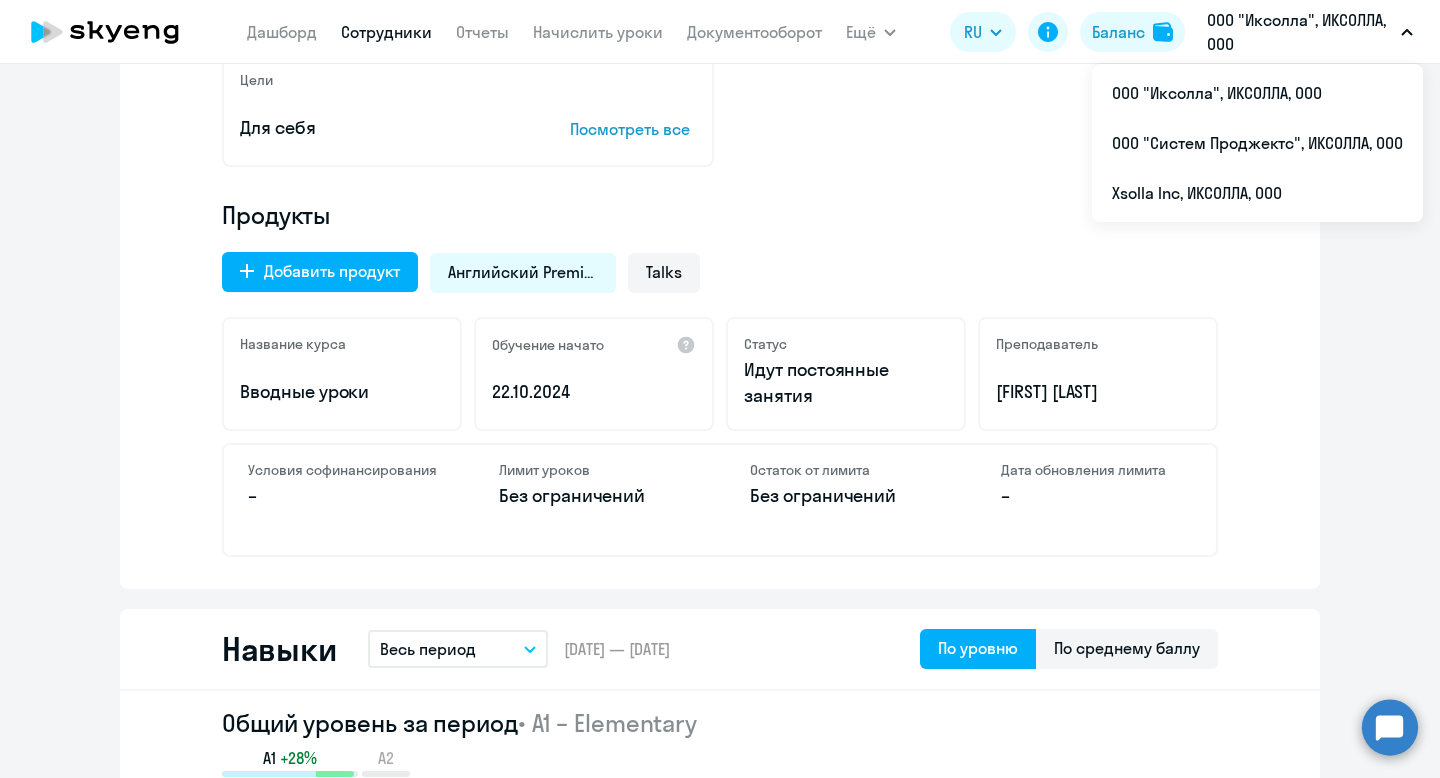 scroll, scrollTop: 504, scrollLeft: 0, axis: vertical 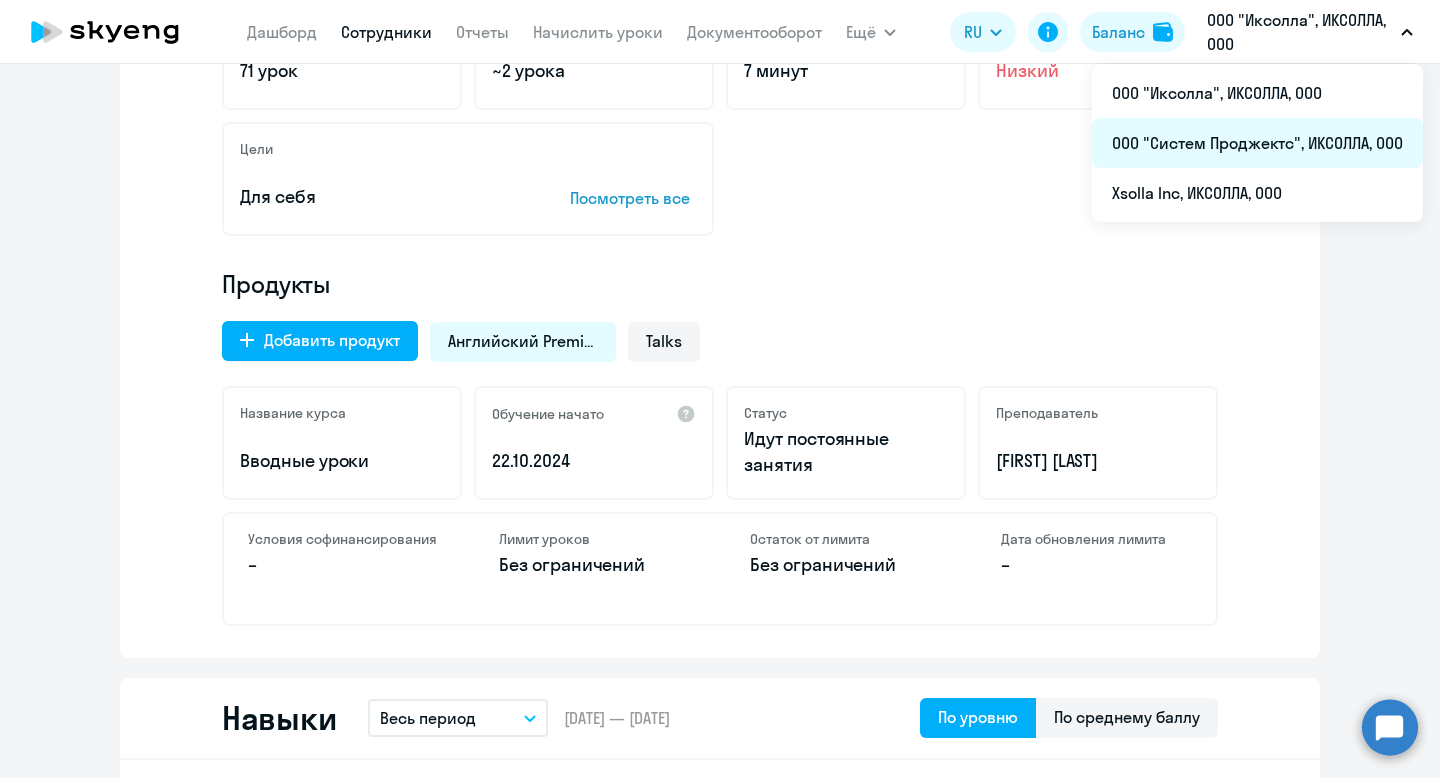 click on "ООО "Систем Проджектс", ИКСОЛЛА, ООО" at bounding box center [1257, 143] 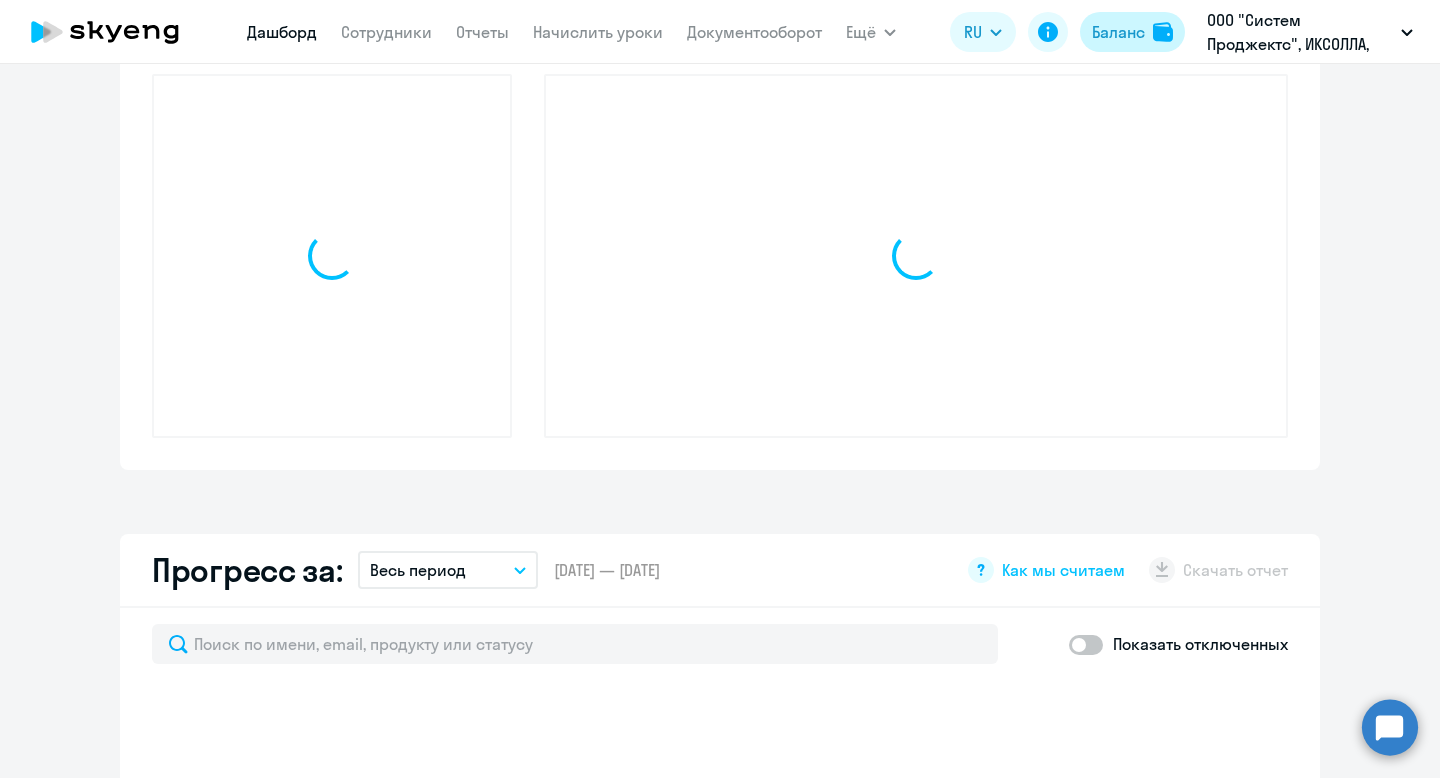 click on "Баланс" 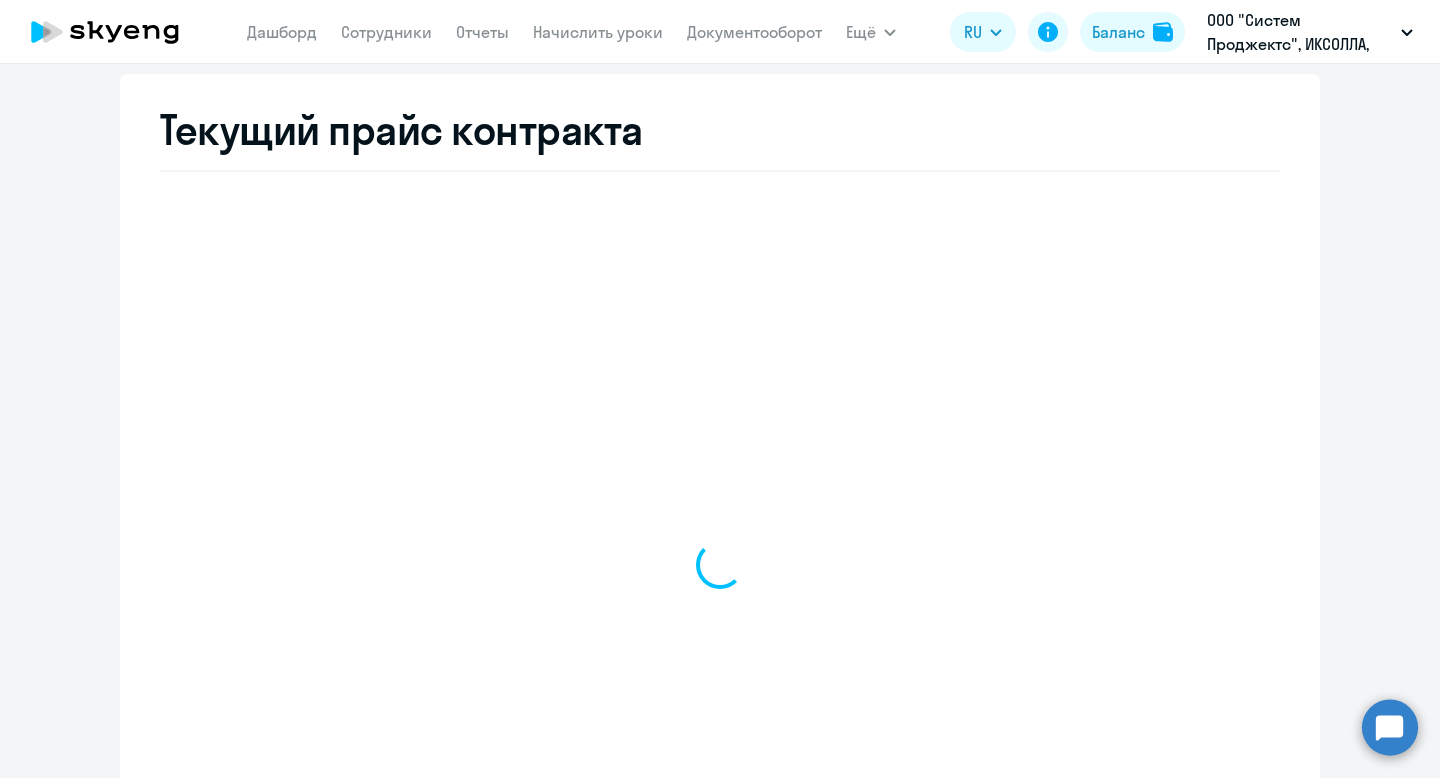 scroll, scrollTop: 758, scrollLeft: 0, axis: vertical 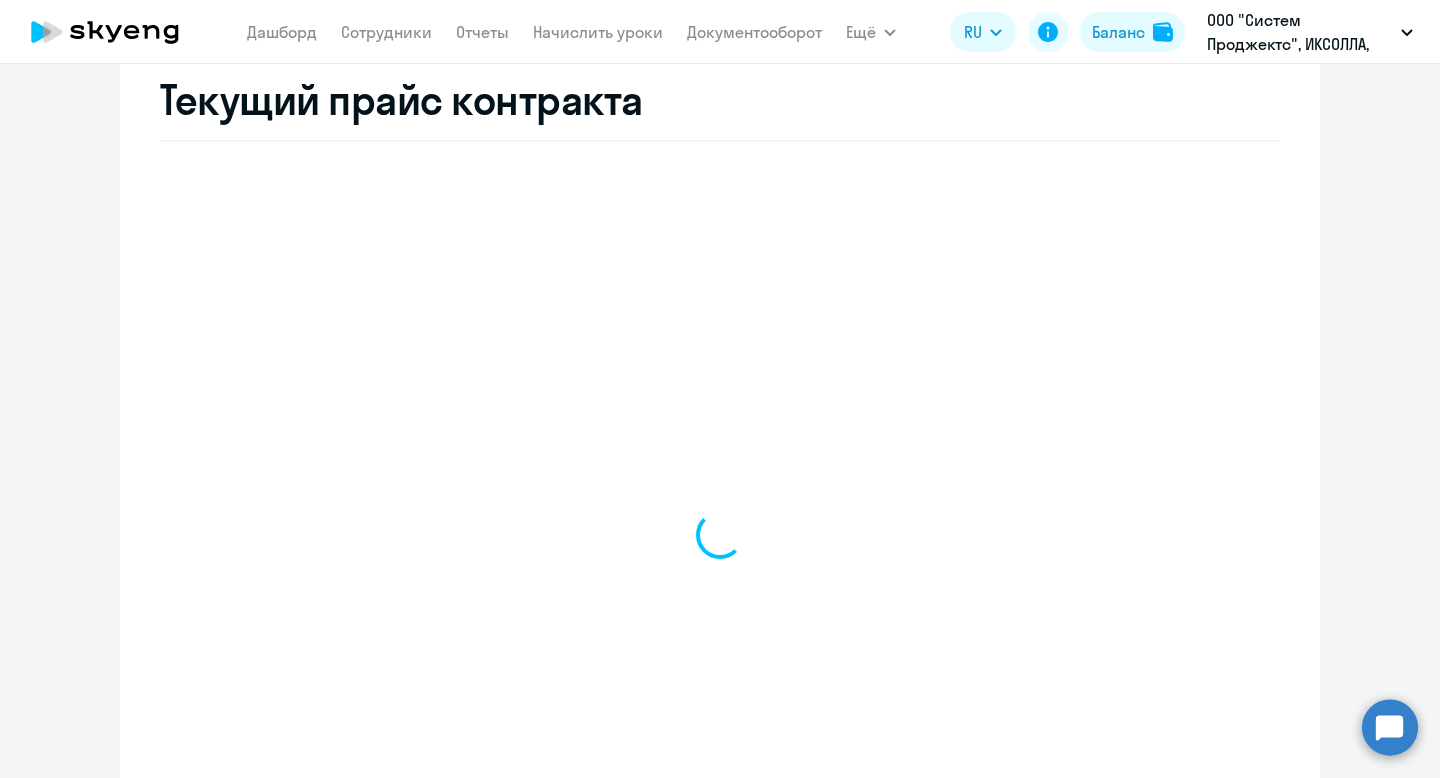 select on "english_adult_not_native_speaker" 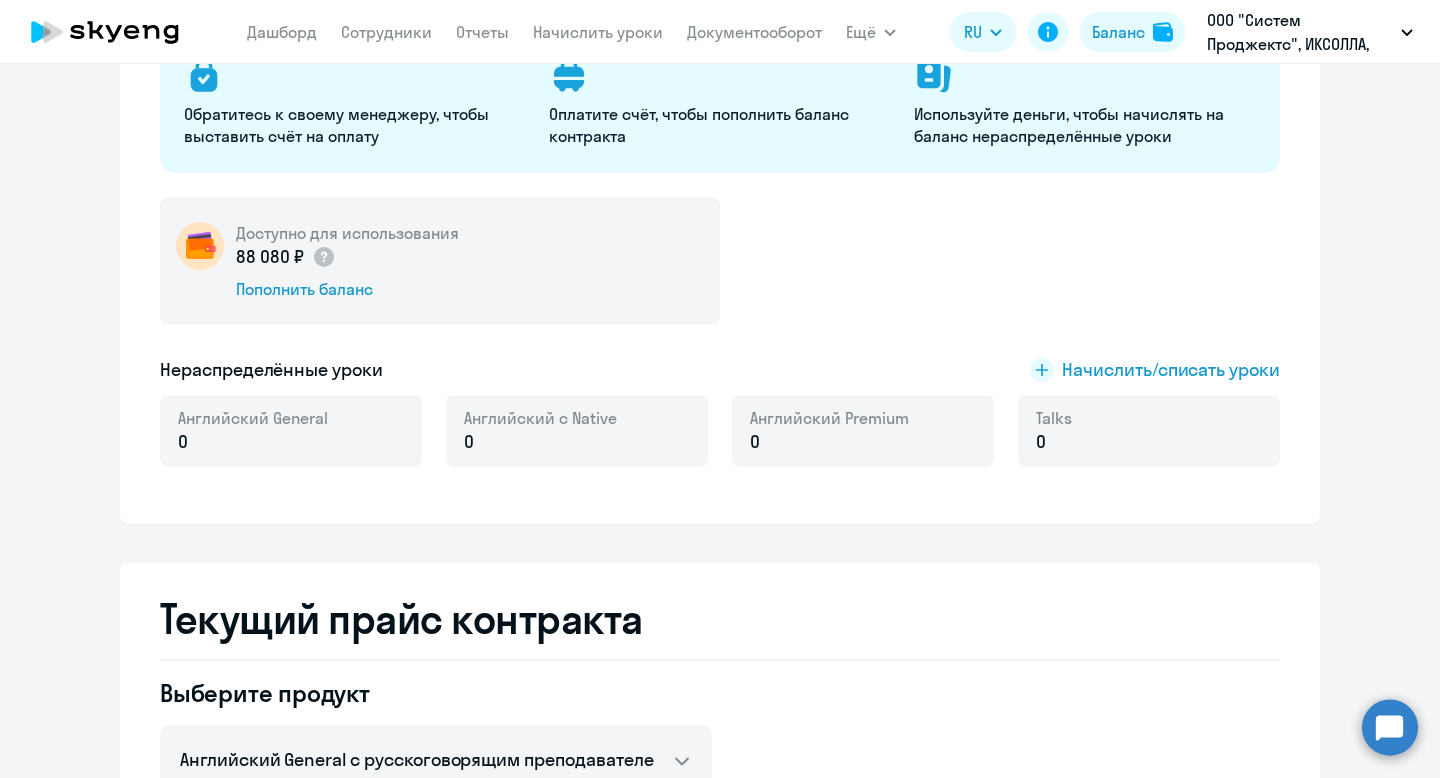 scroll, scrollTop: 0, scrollLeft: 0, axis: both 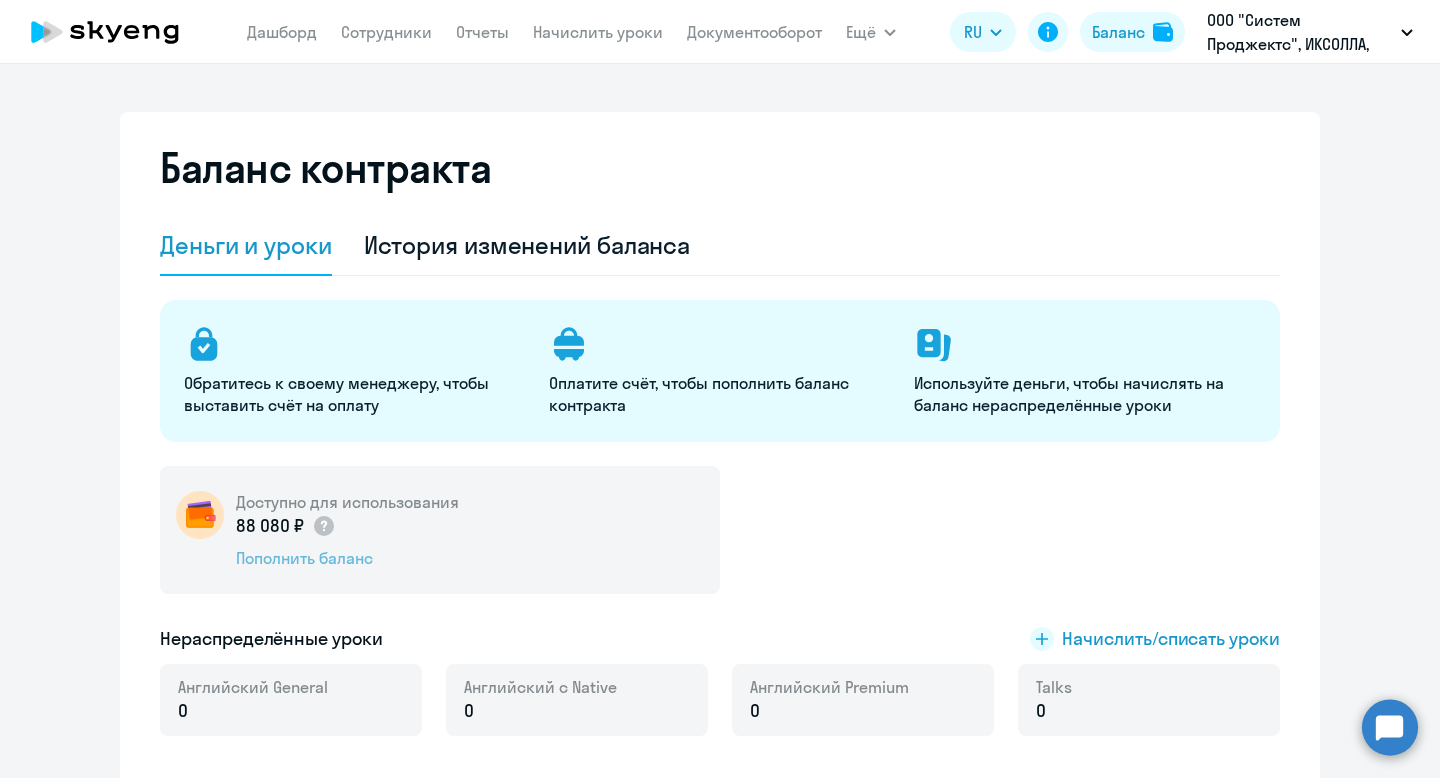 click on "Пополнить баланс" 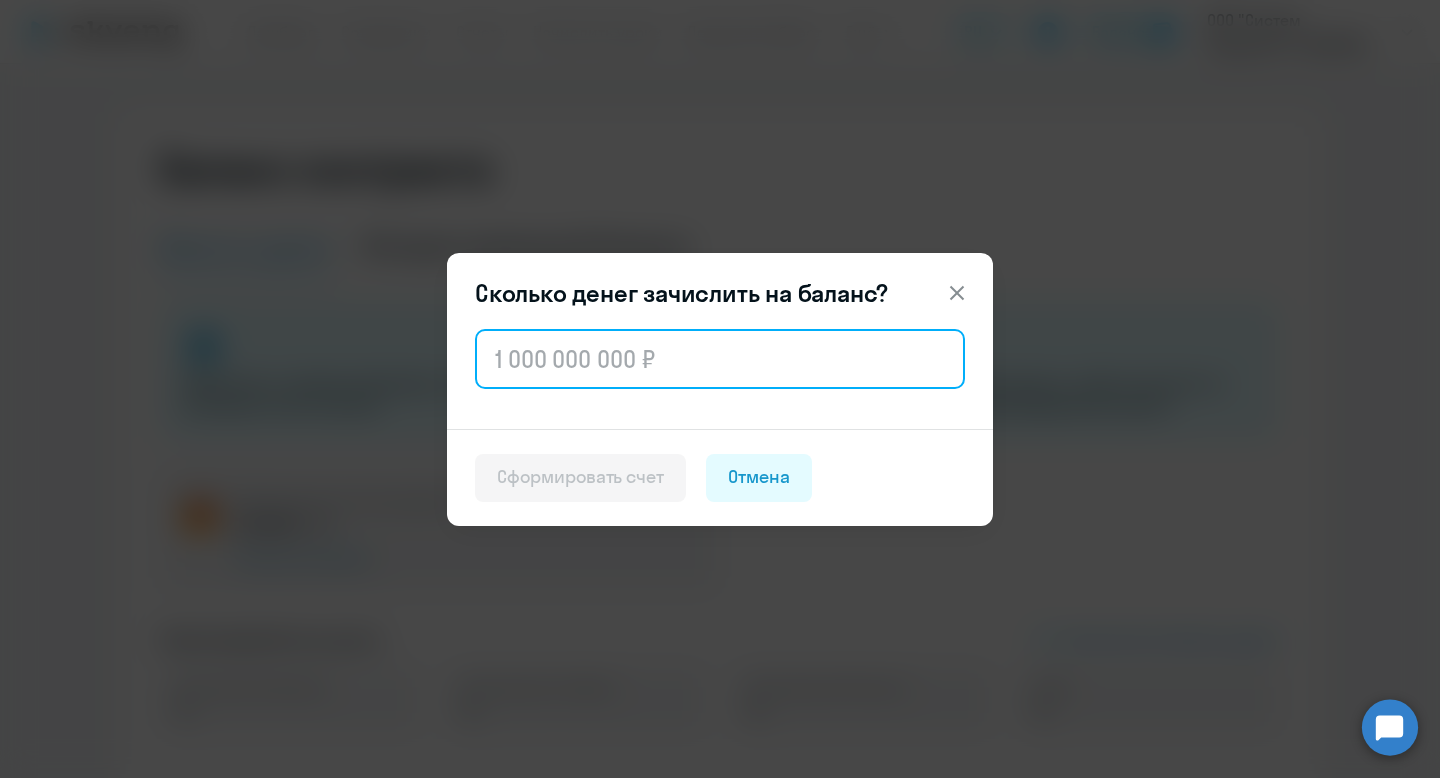 click at bounding box center [720, 359] 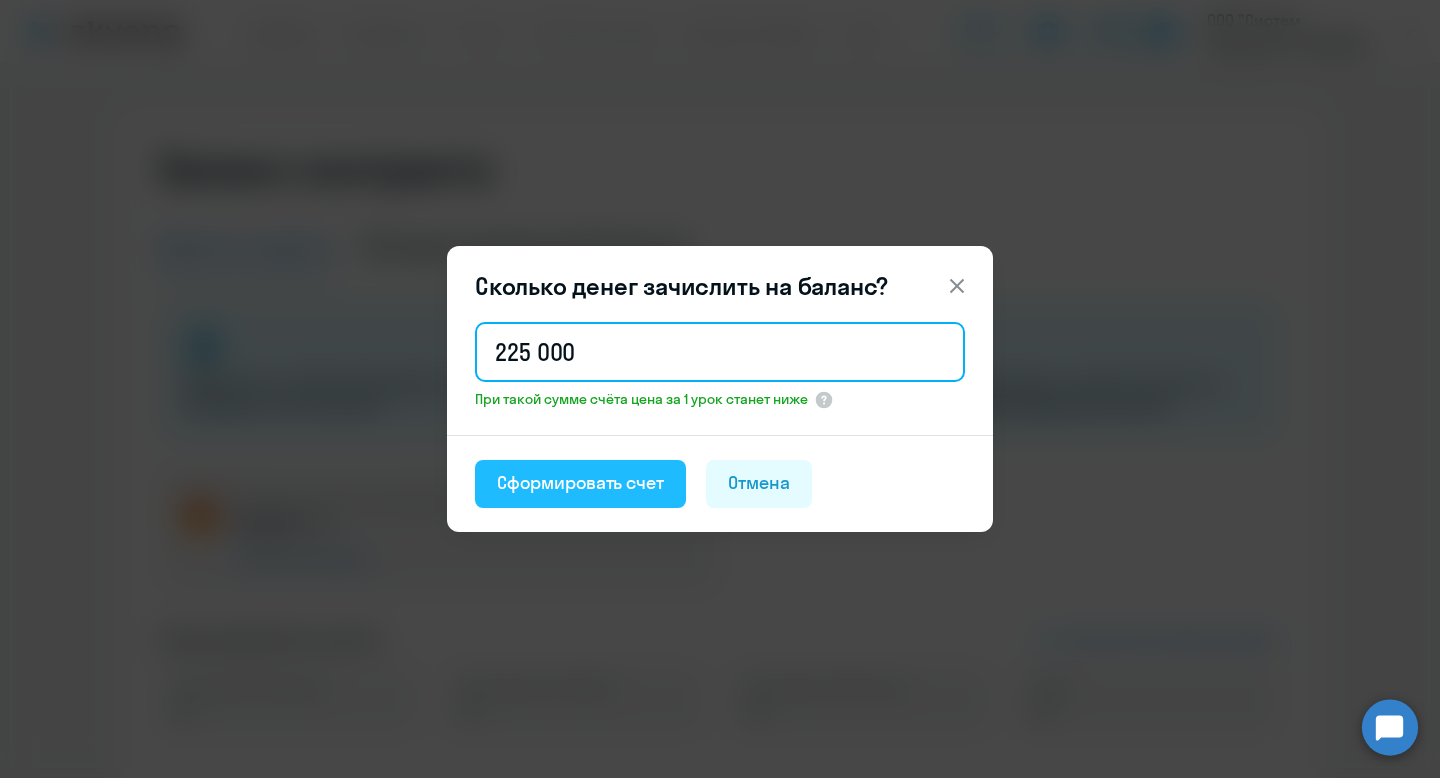 type on "225 000" 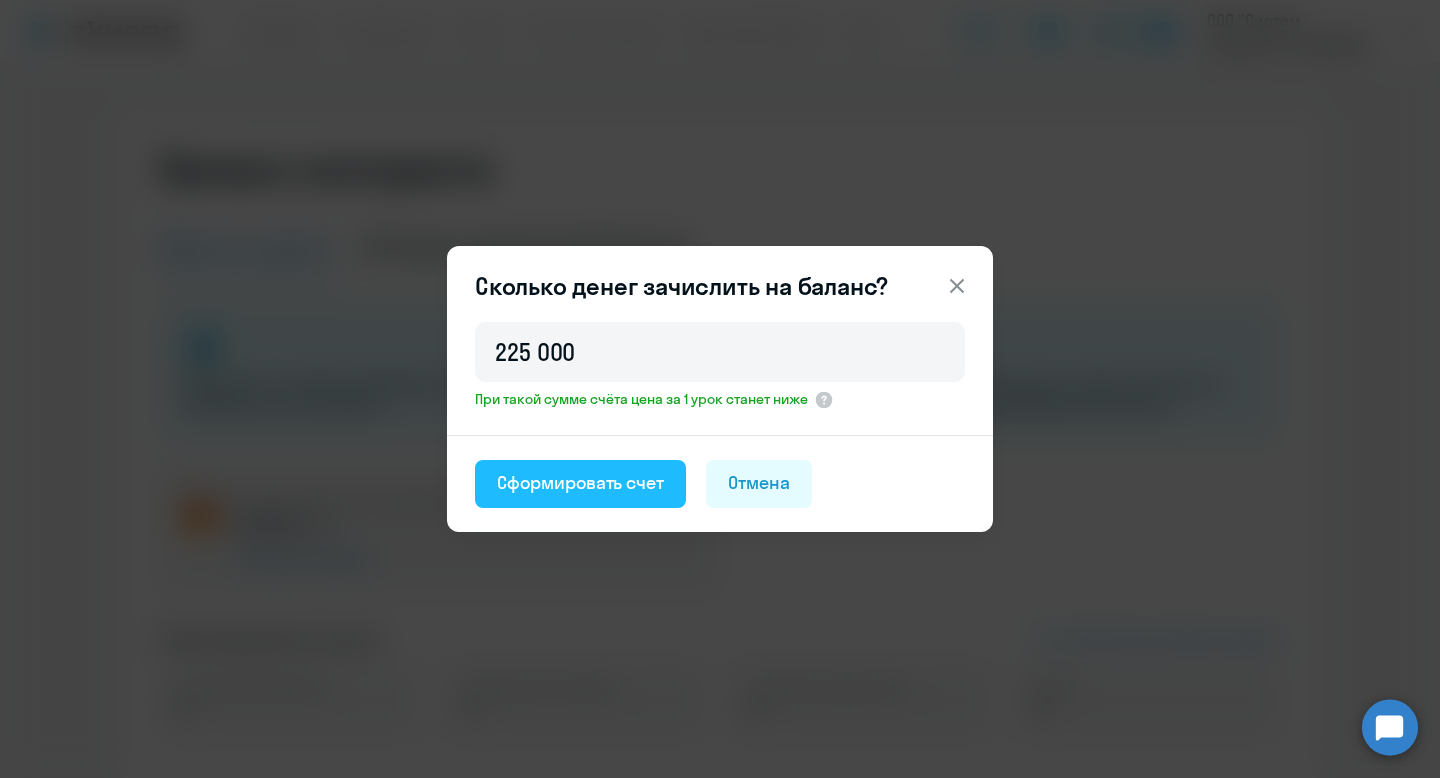 click on "Сформировать счет" at bounding box center [580, 483] 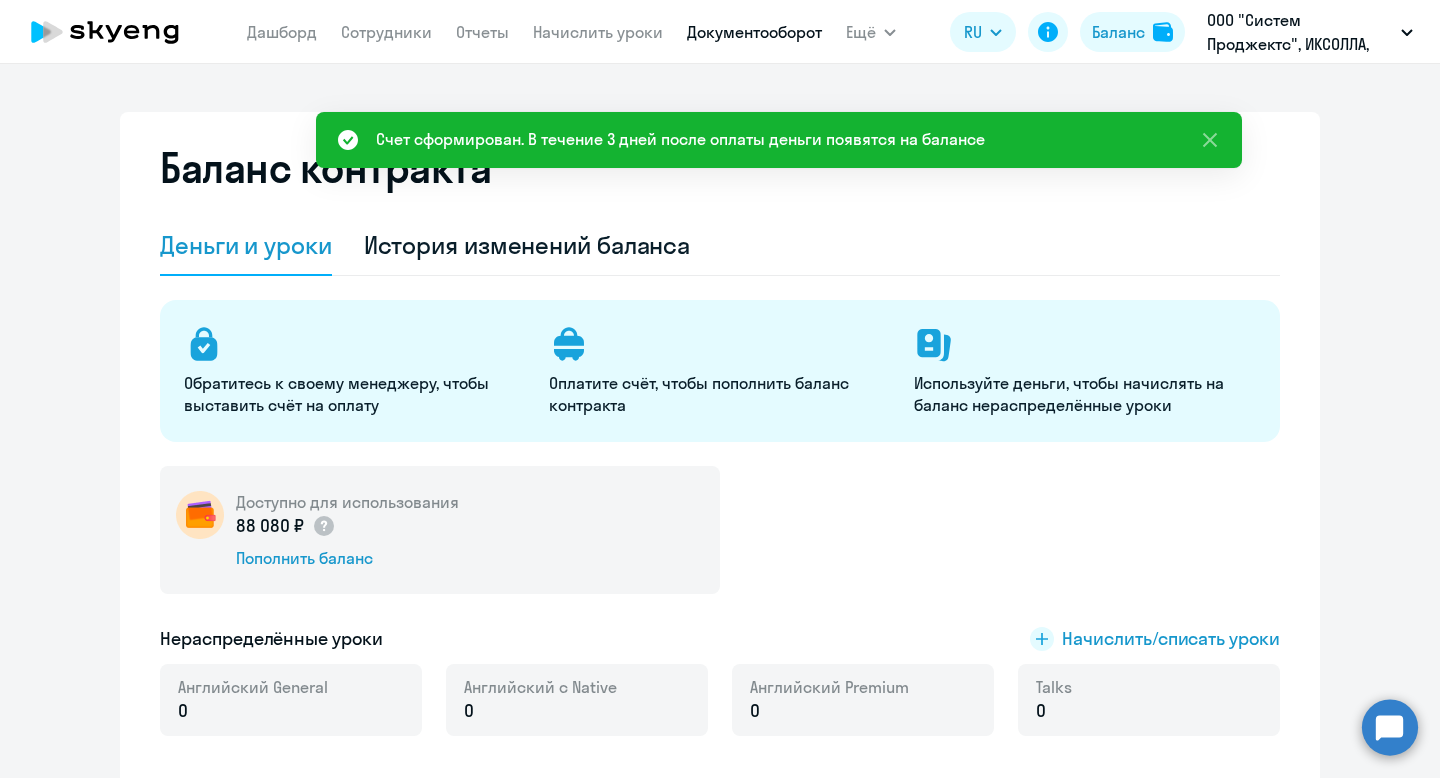 click on "Документооборот" at bounding box center (754, 32) 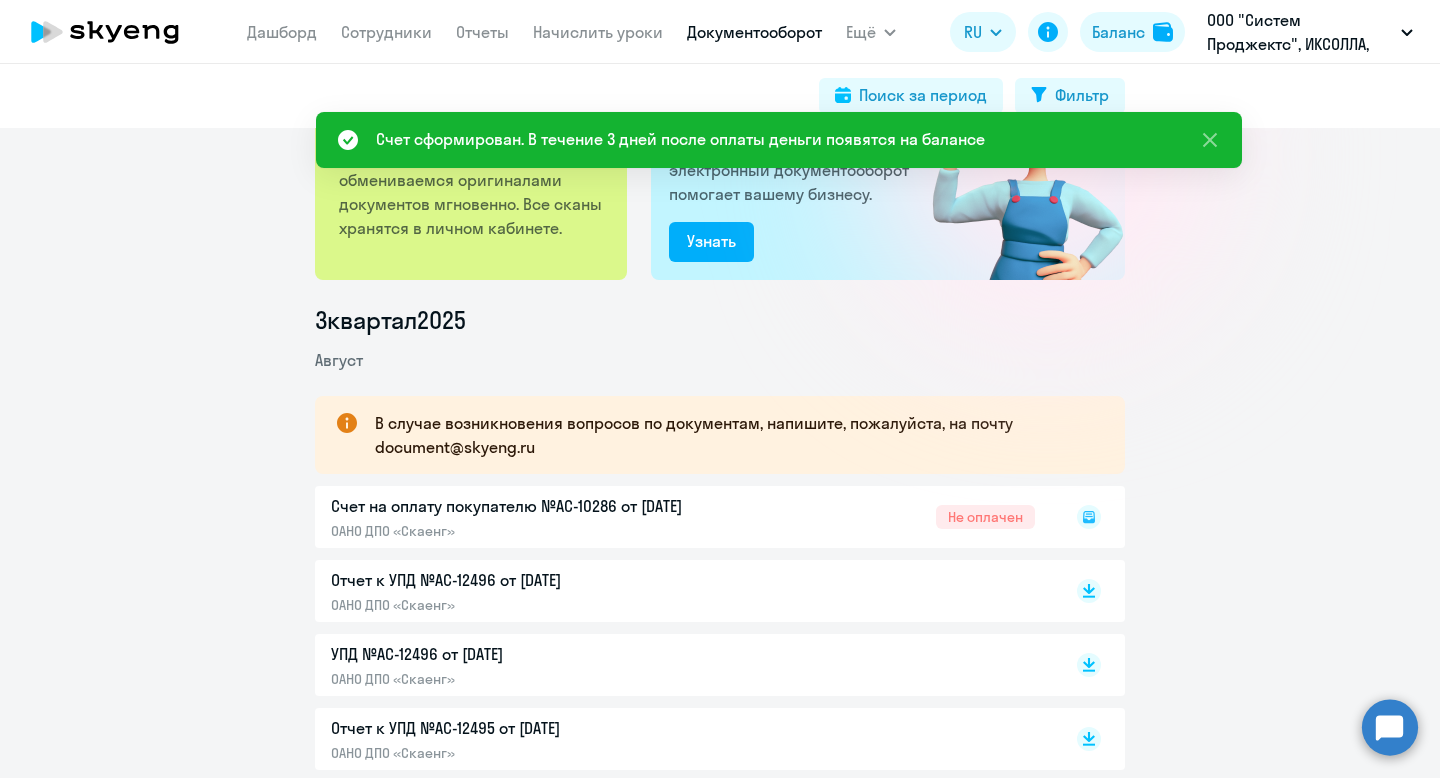 scroll, scrollTop: 107, scrollLeft: 0, axis: vertical 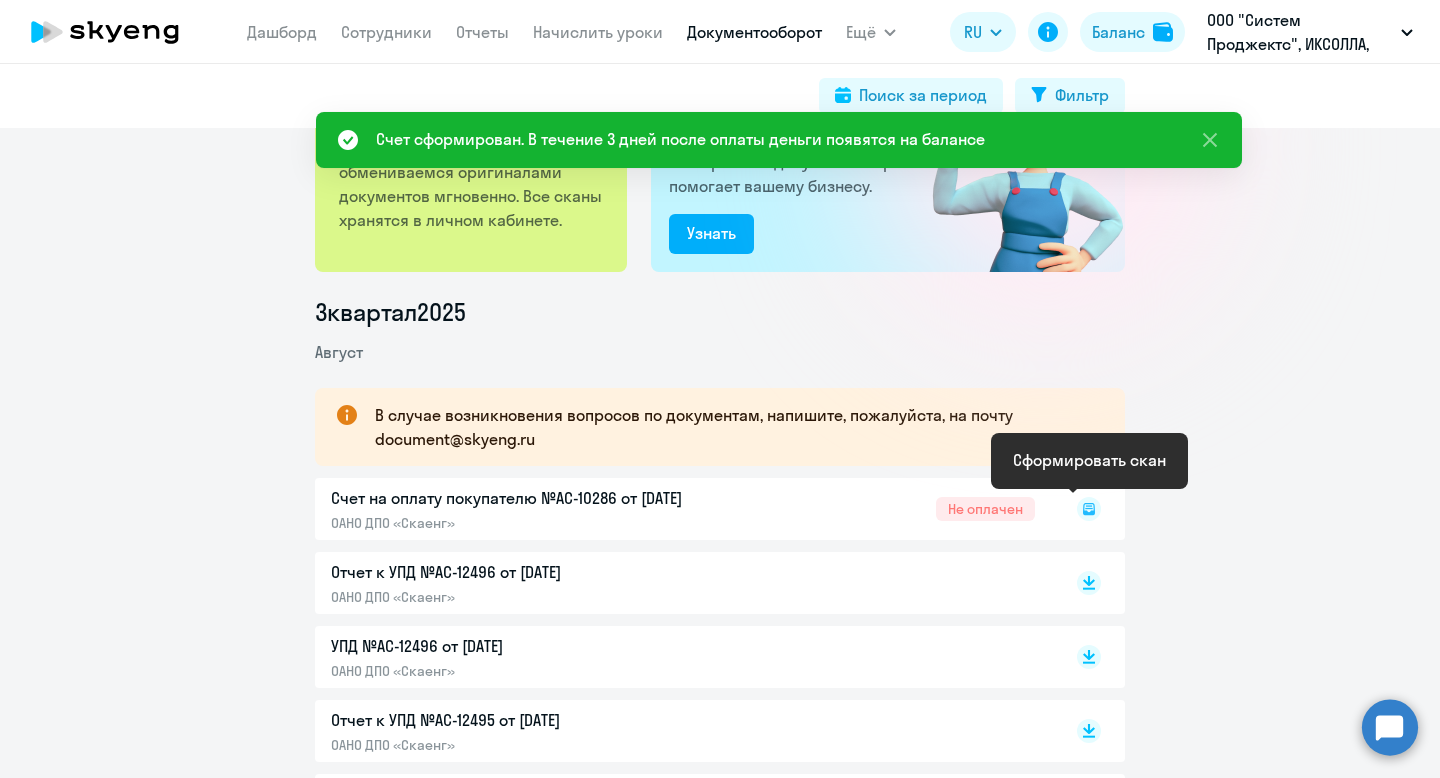 click 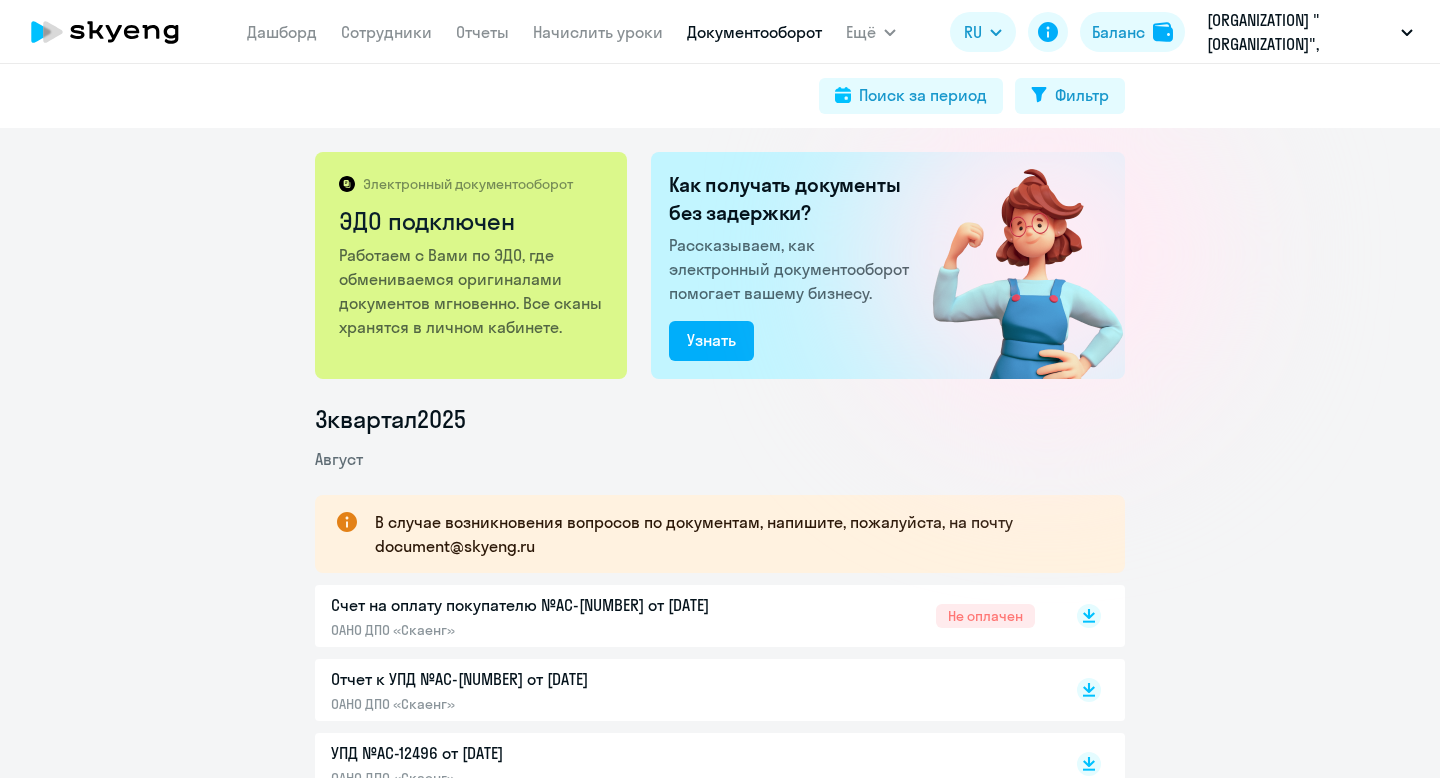 scroll, scrollTop: 0, scrollLeft: 0, axis: both 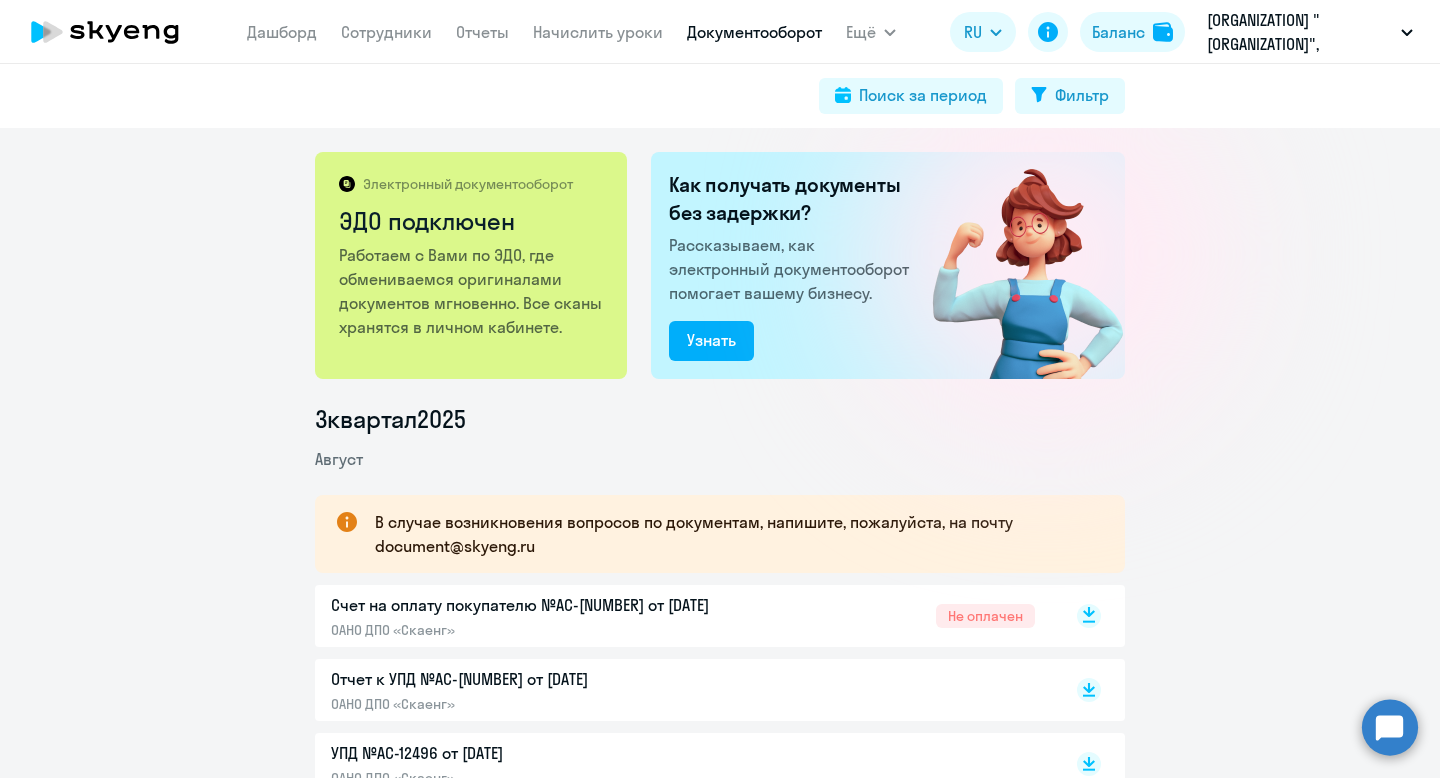 click 